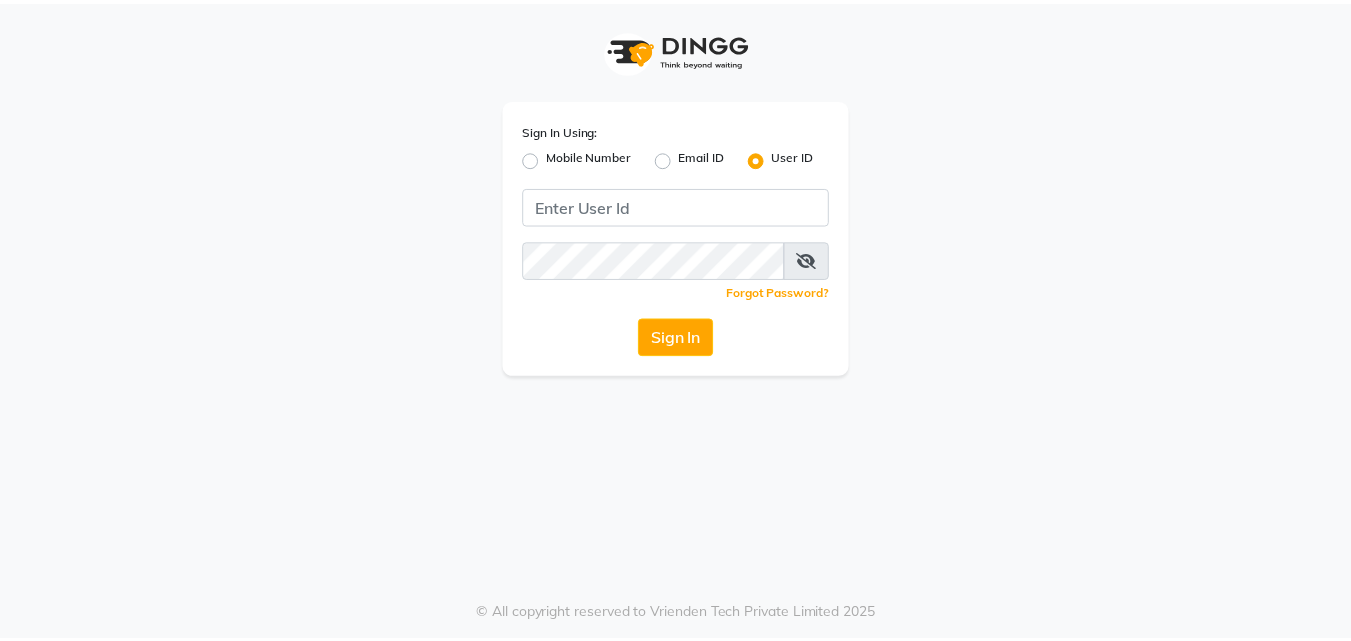 scroll, scrollTop: 0, scrollLeft: 0, axis: both 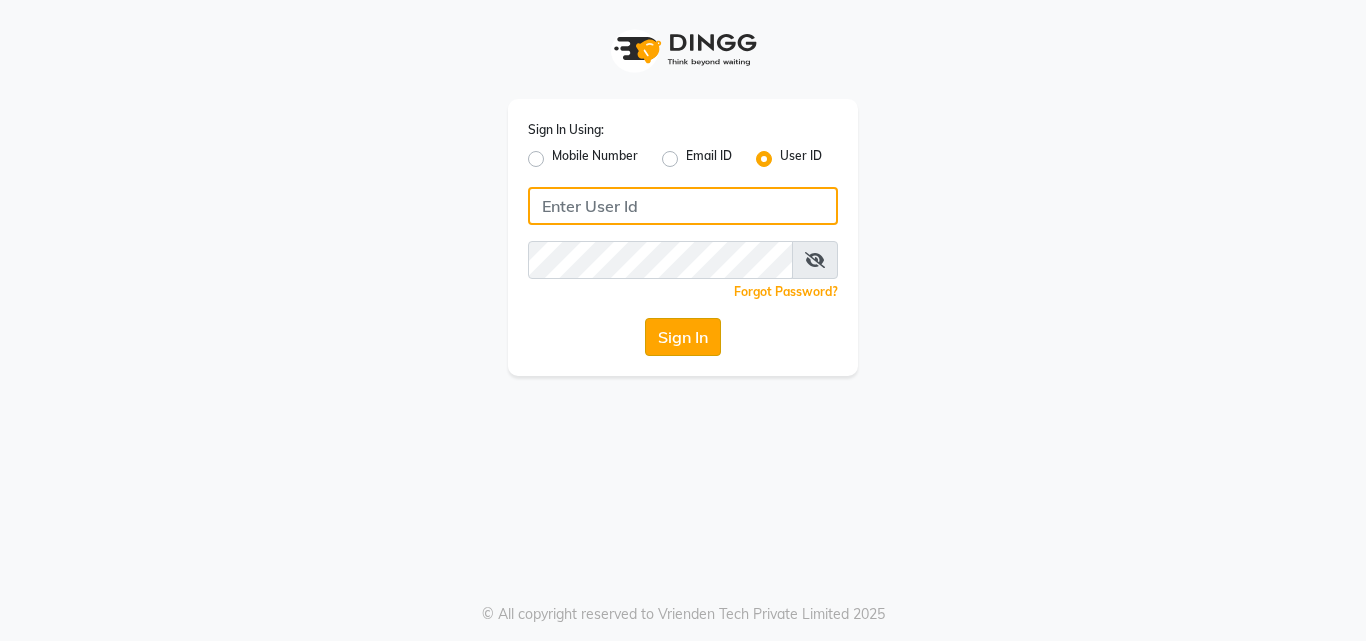 type on "artisanstudio" 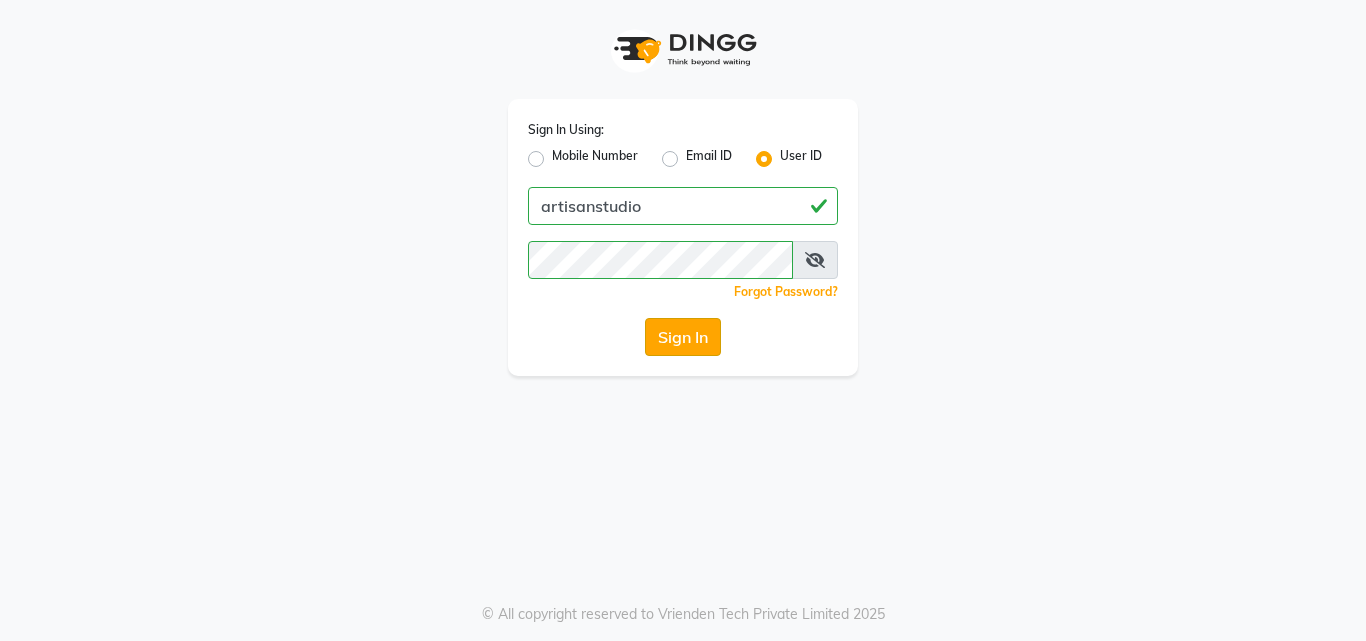 click on "Sign In" 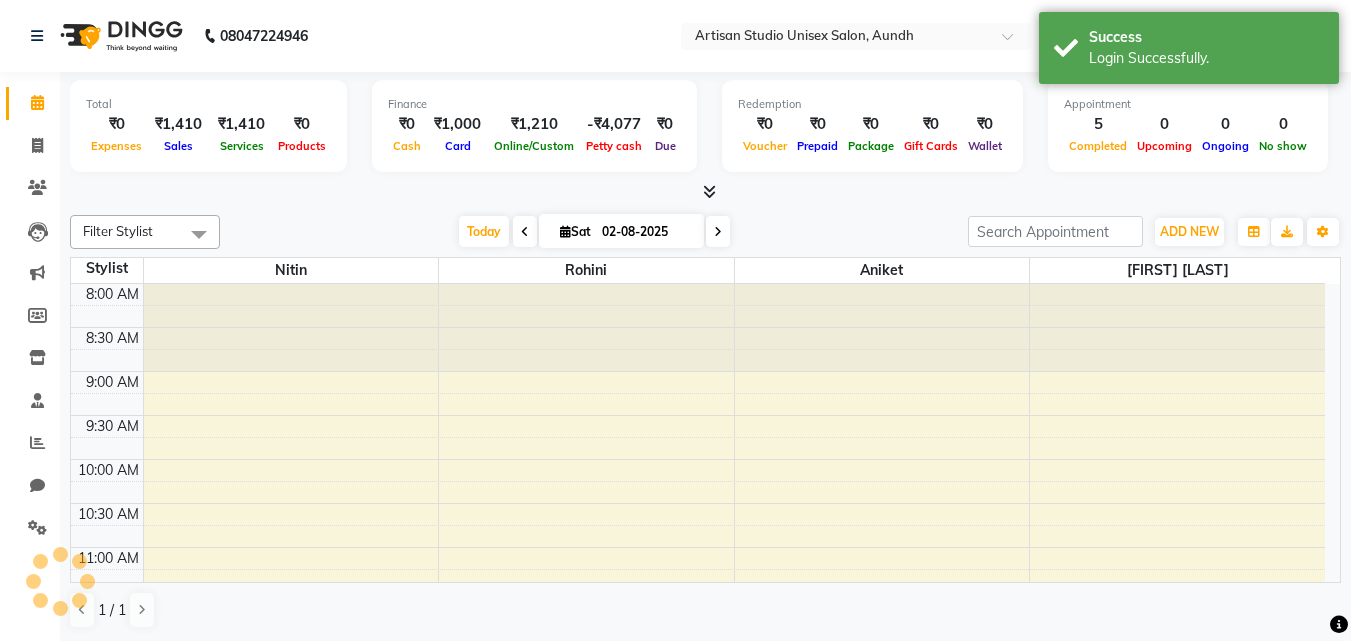 scroll, scrollTop: 0, scrollLeft: 0, axis: both 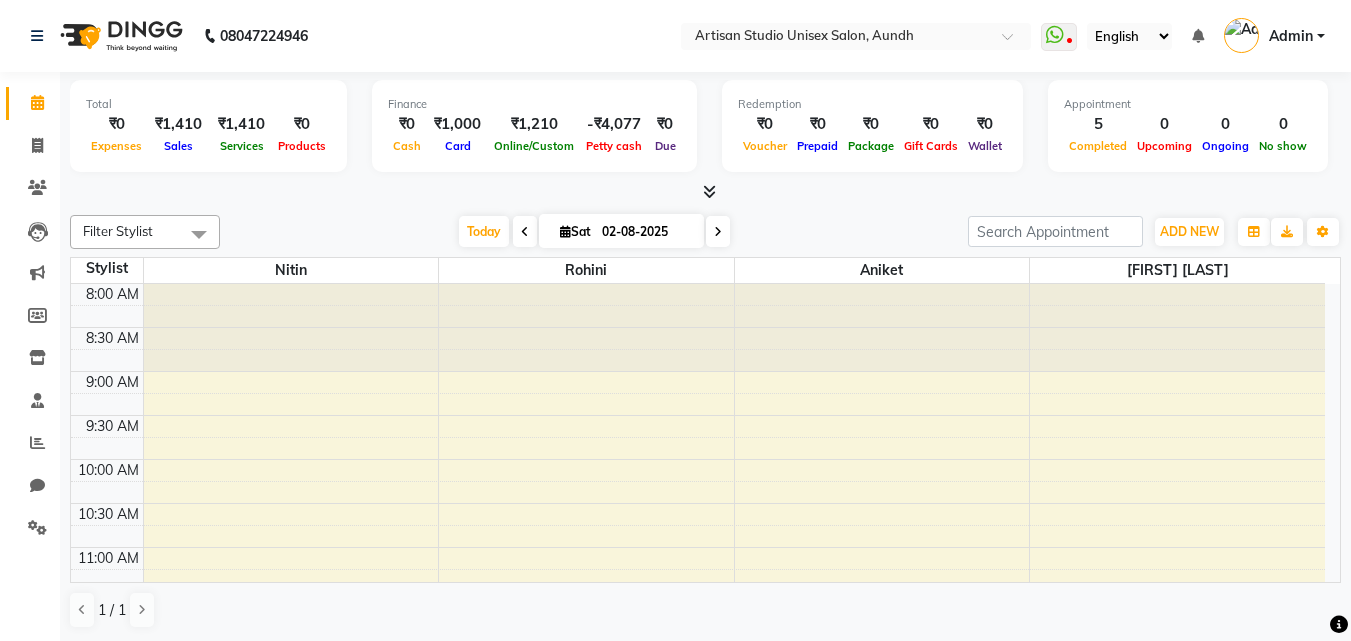 click at bounding box center [709, 191] 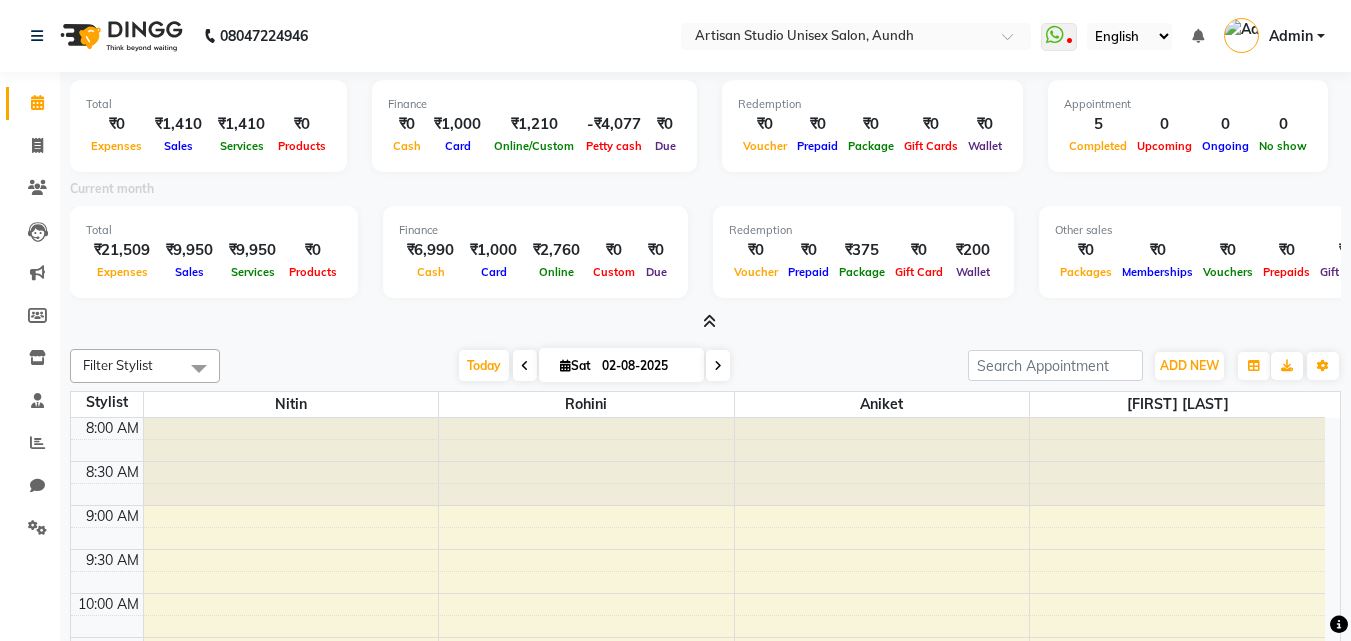 click at bounding box center (709, 321) 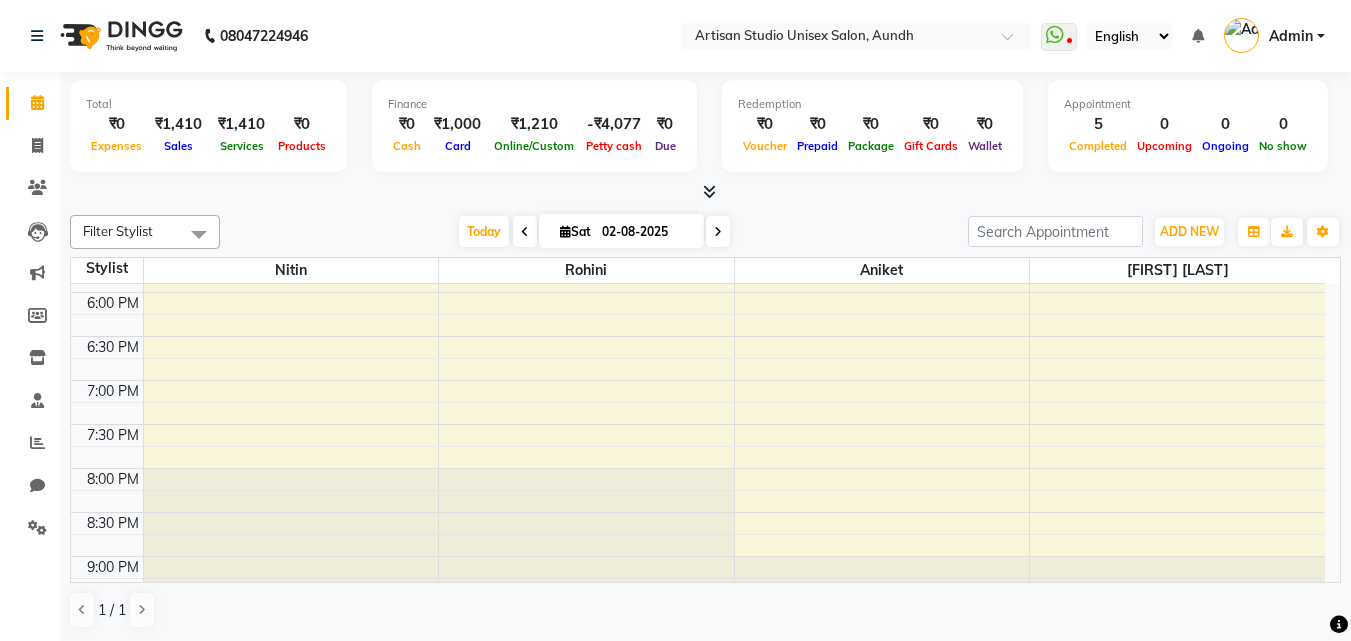scroll, scrollTop: 933, scrollLeft: 0, axis: vertical 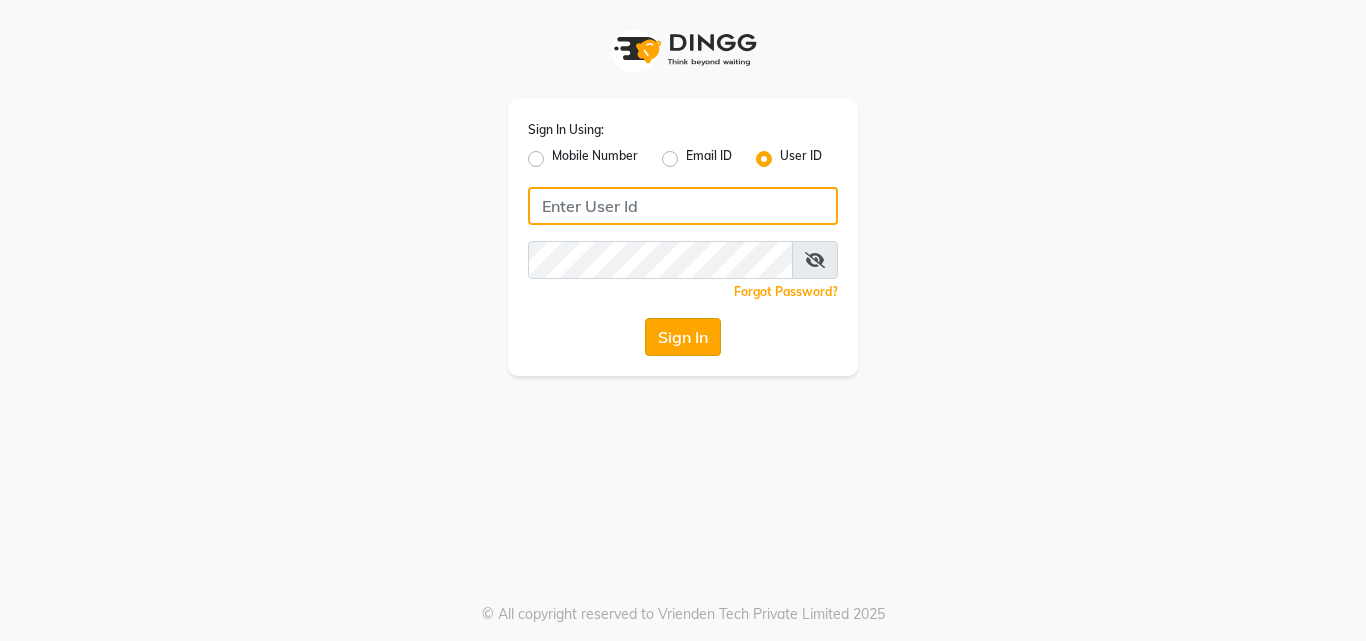 type on "artisanstudio" 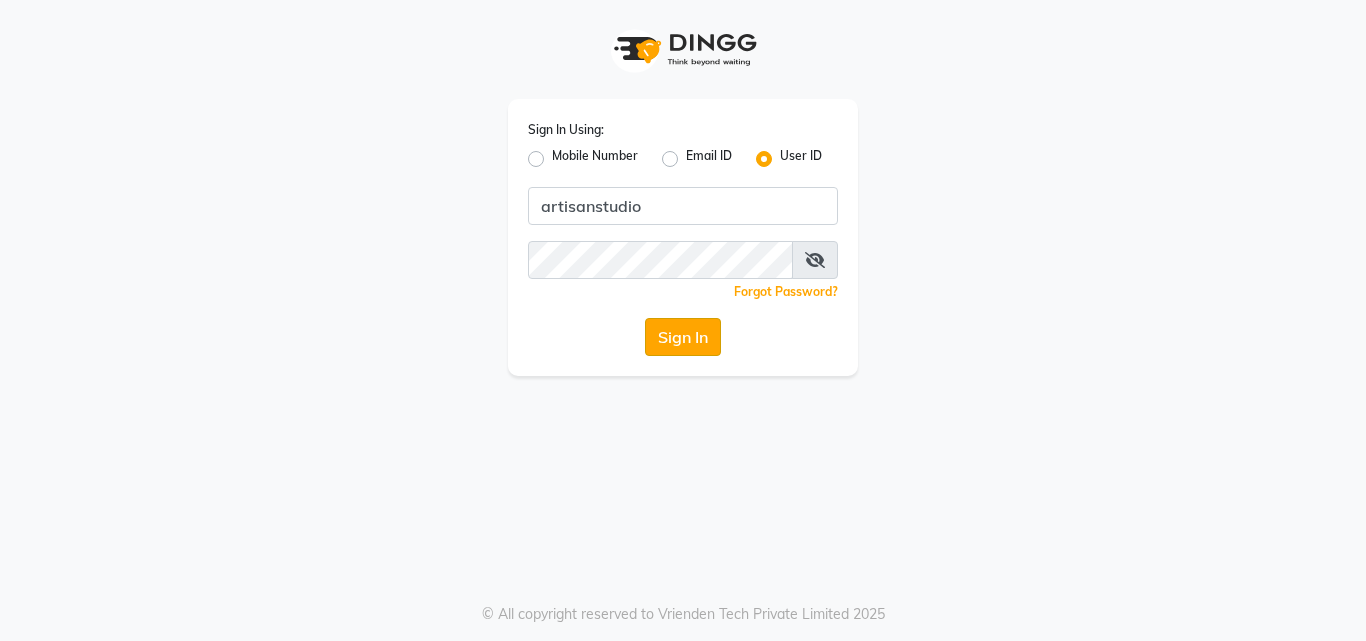 click on "Sign In" 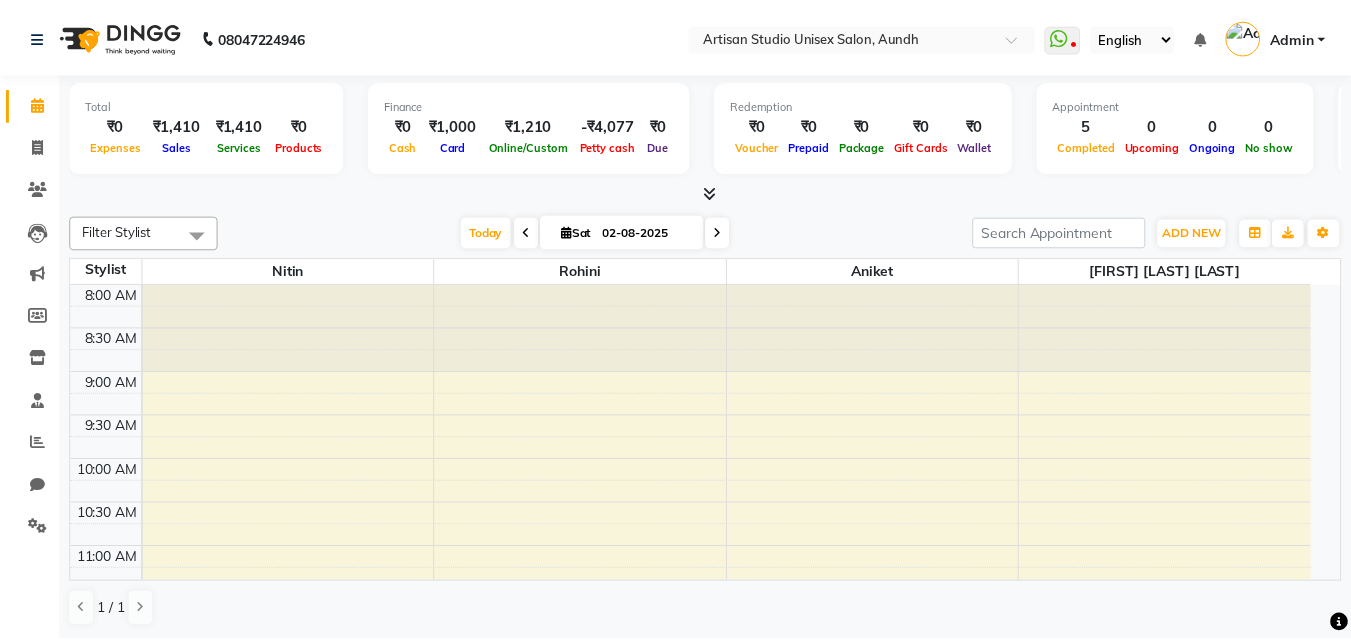 scroll, scrollTop: 0, scrollLeft: 0, axis: both 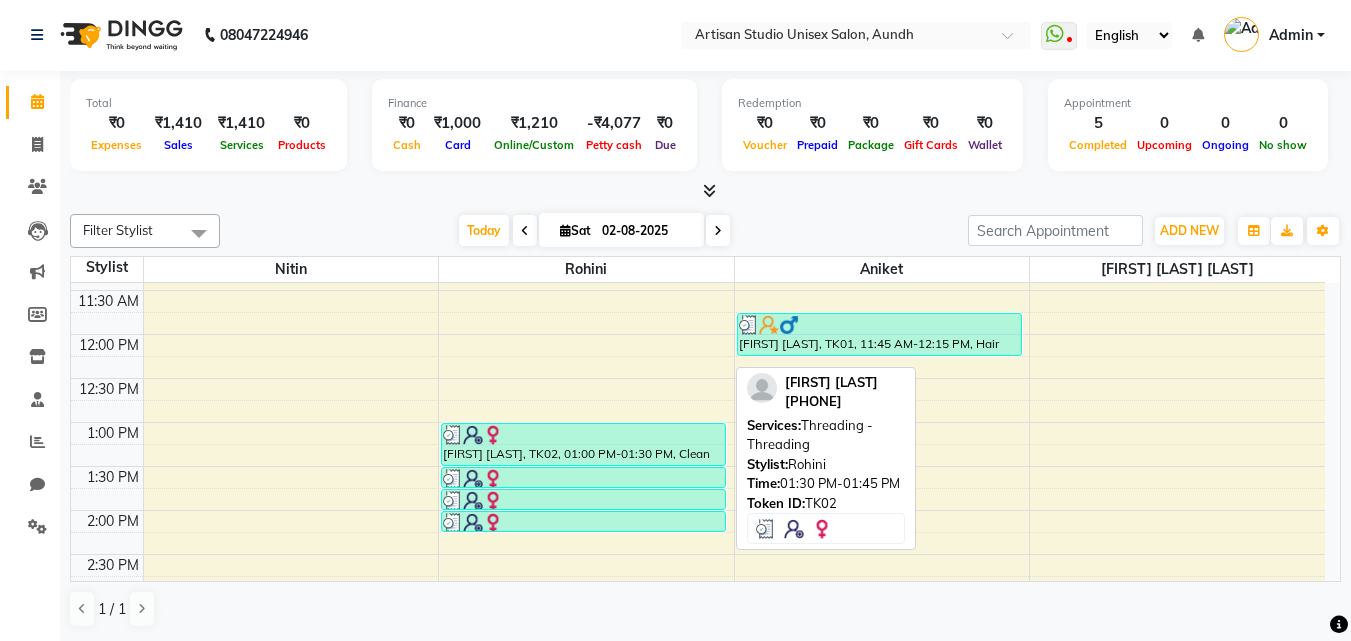 click at bounding box center [583, 479] 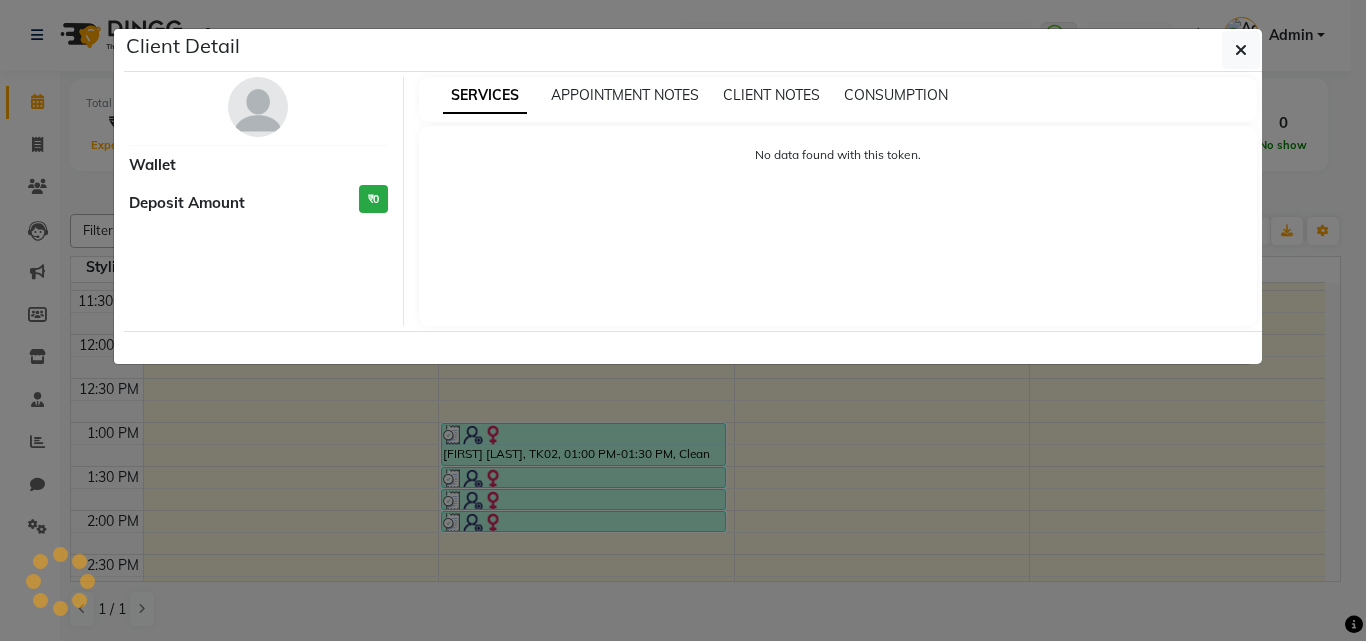 select on "3" 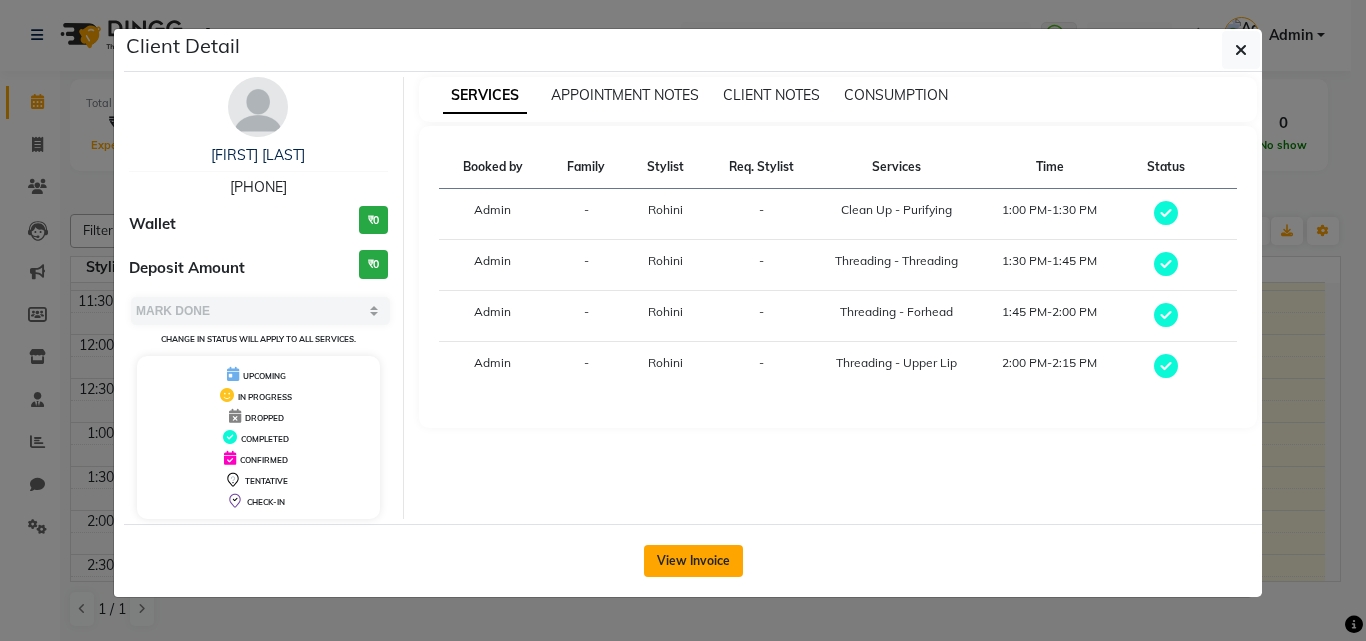 click on "View Invoice" 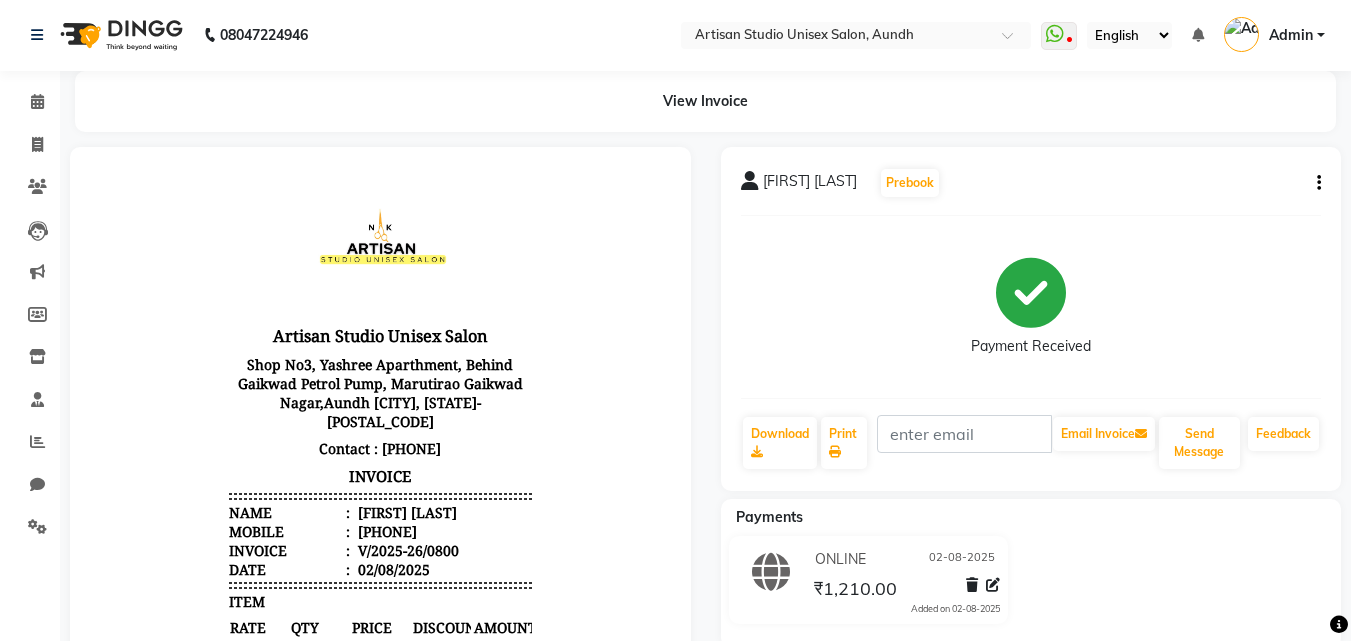 scroll, scrollTop: 0, scrollLeft: 0, axis: both 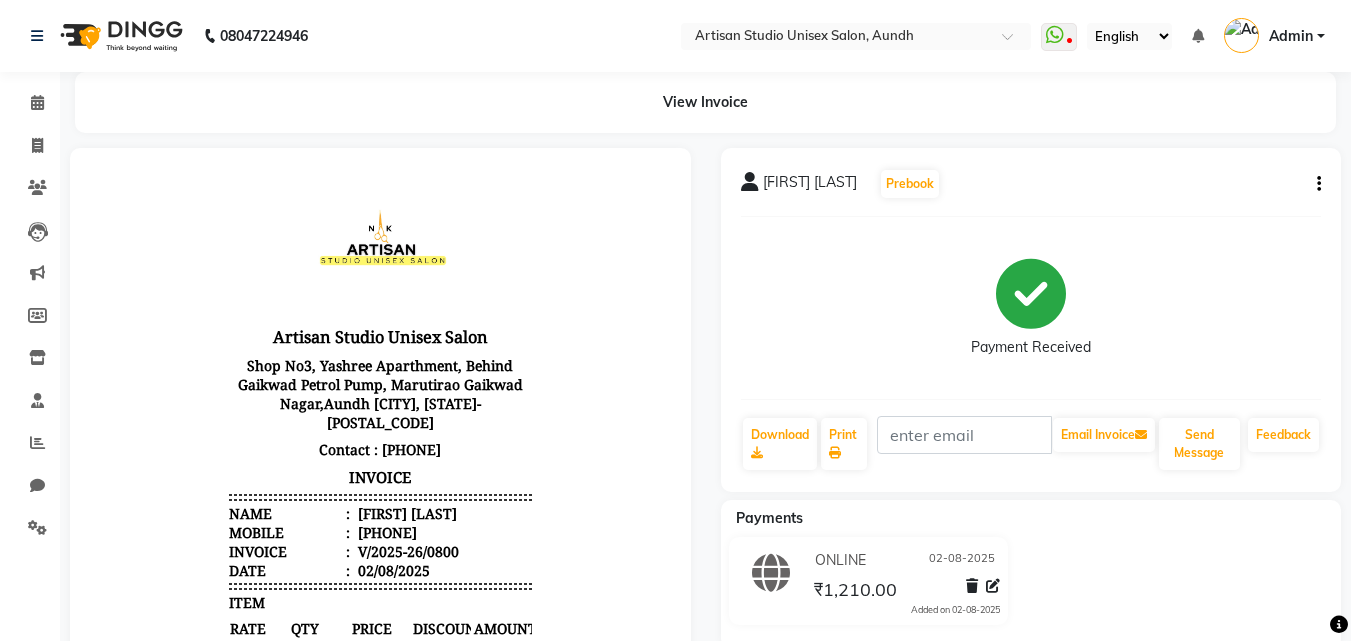 click on "[FIRST] [LAST]  Prebook   Payment Received  Download  Print   Email Invoice   Send Message Feedback" 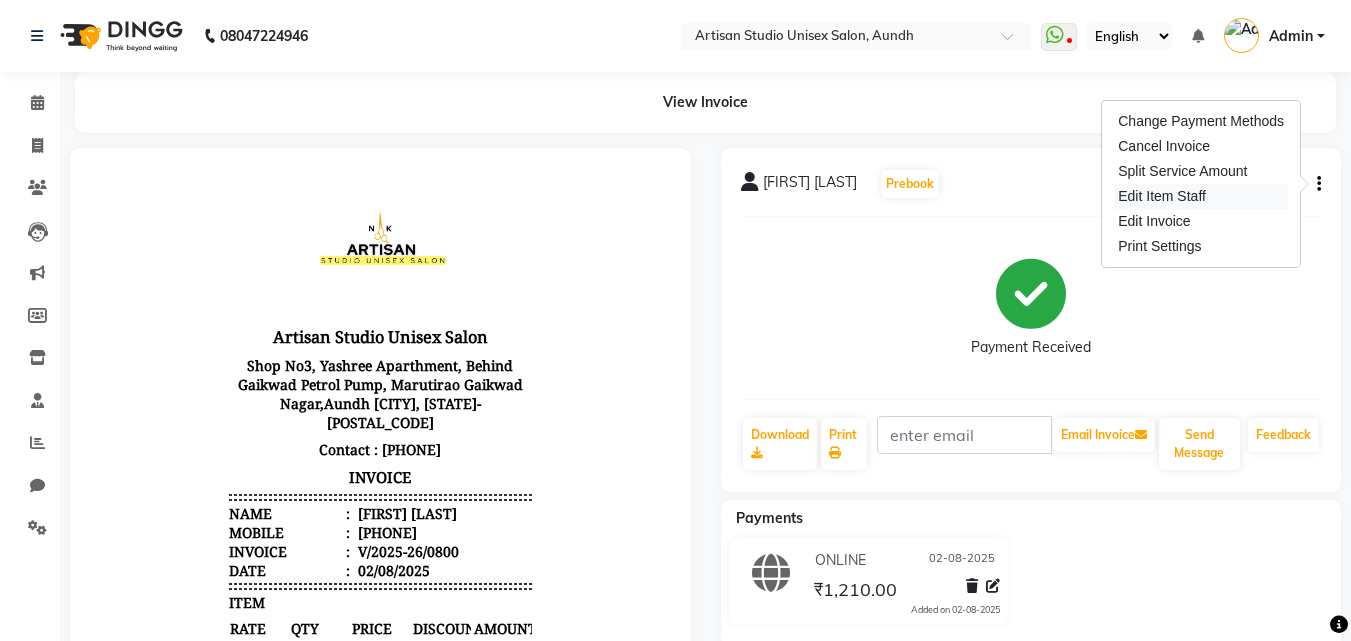 click on "Edit Item Staff" at bounding box center (1201, 196) 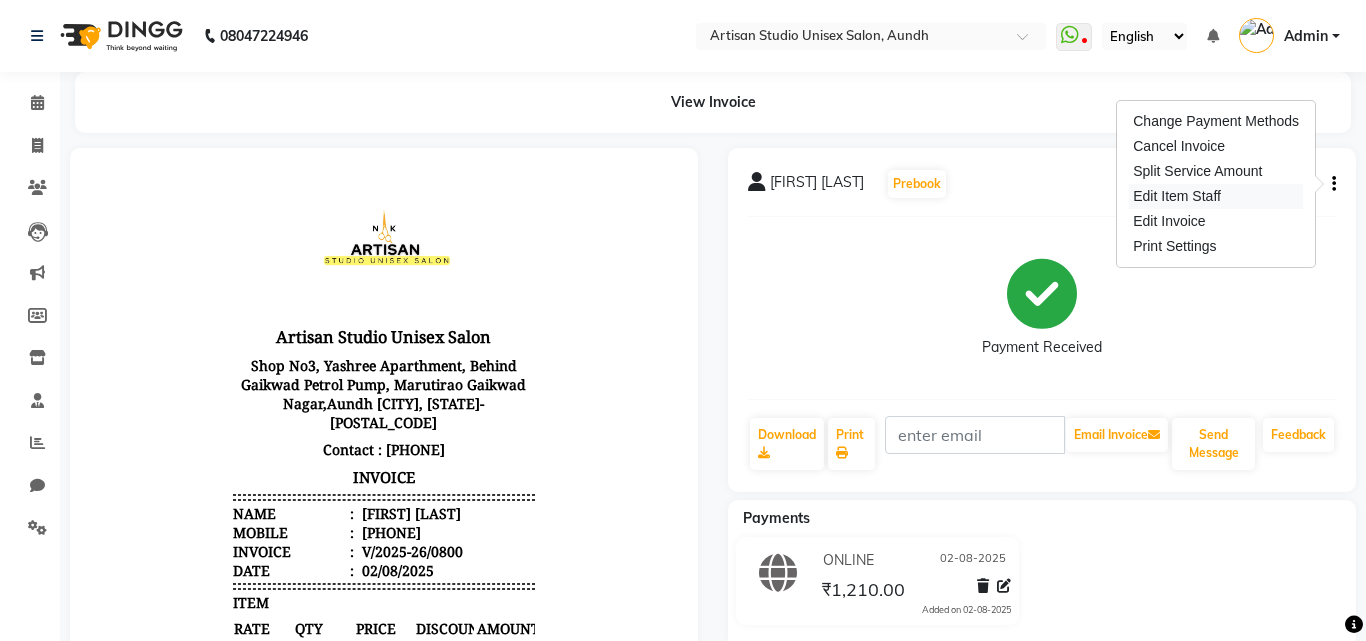 select 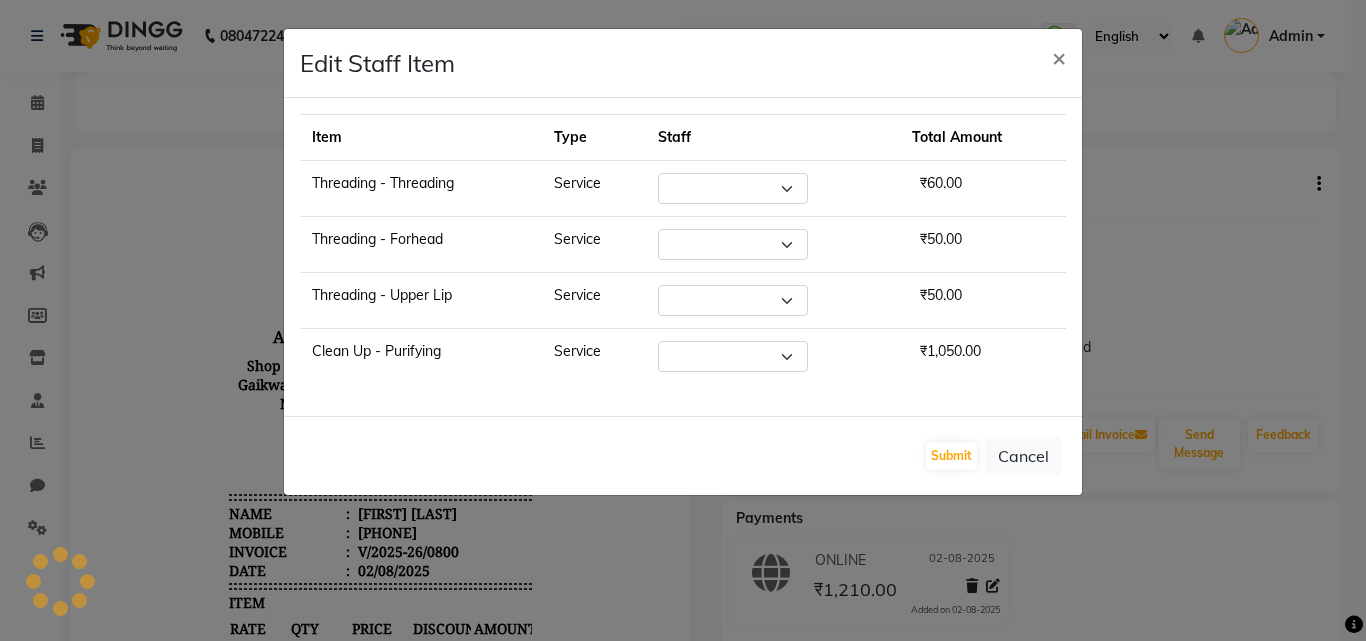 select on "31469" 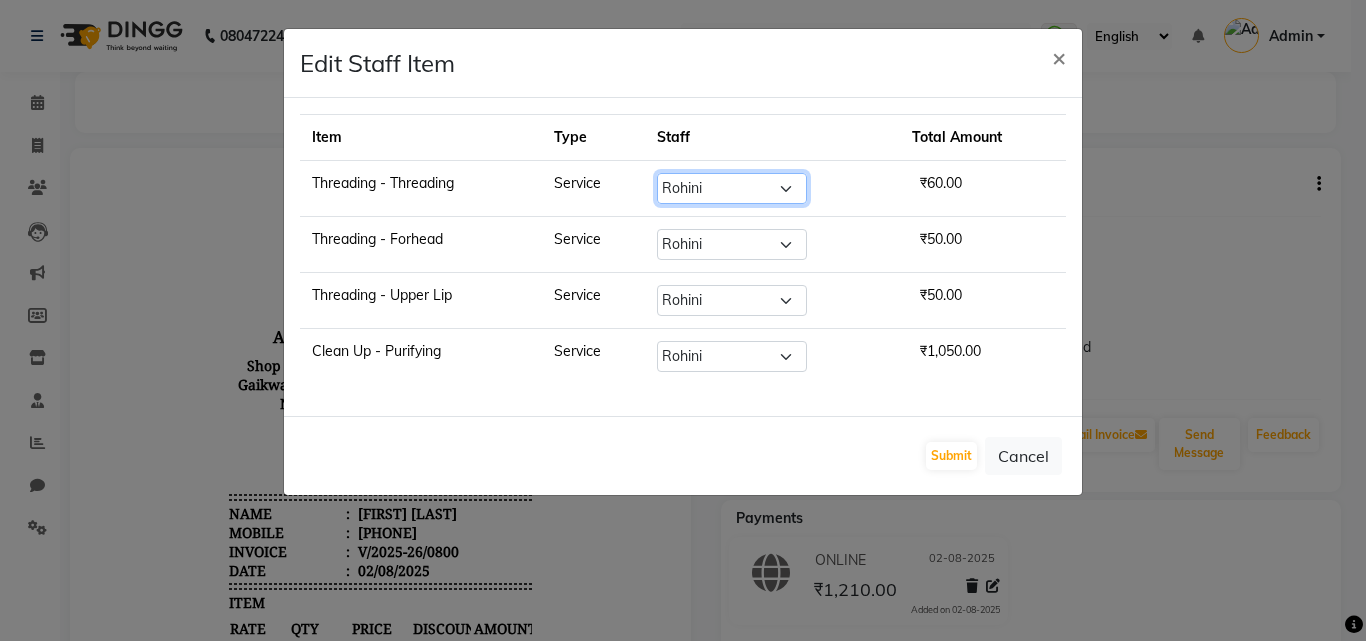 click on "Select  [FIRST]    [FIRST] [LAST]   [FIRST]   [FIRST]" 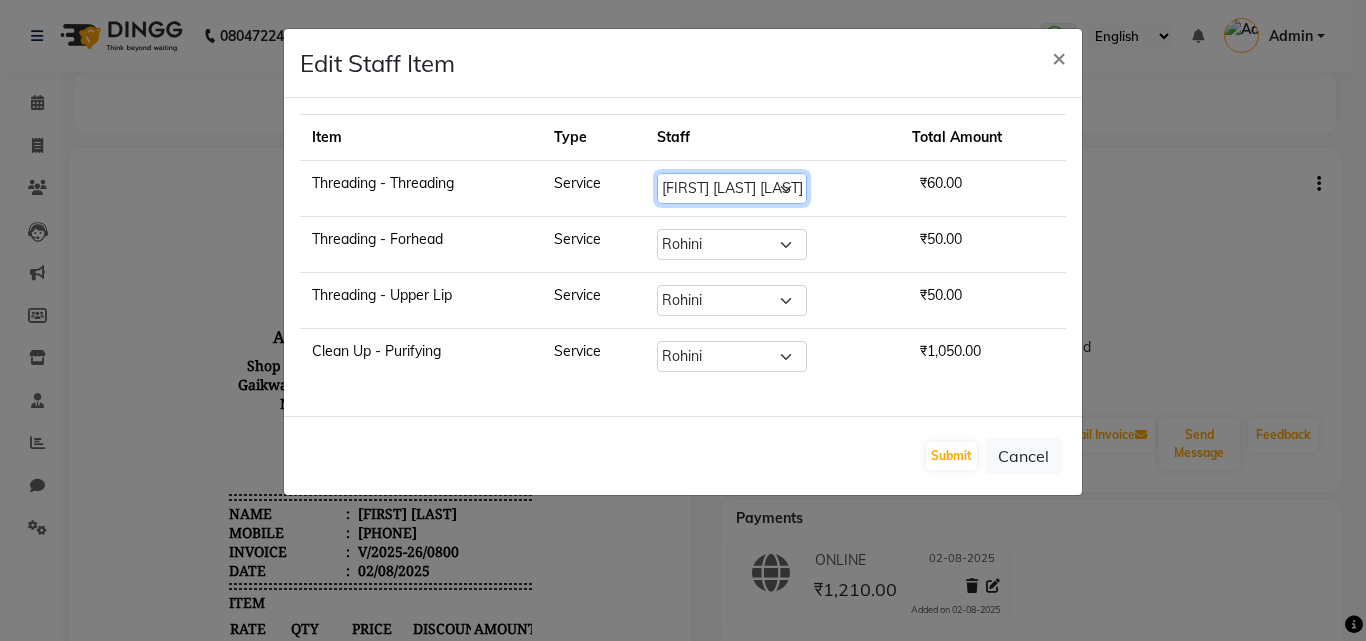 click on "Select  [FIRST]    [FIRST] [LAST]   [FIRST]   [FIRST]" 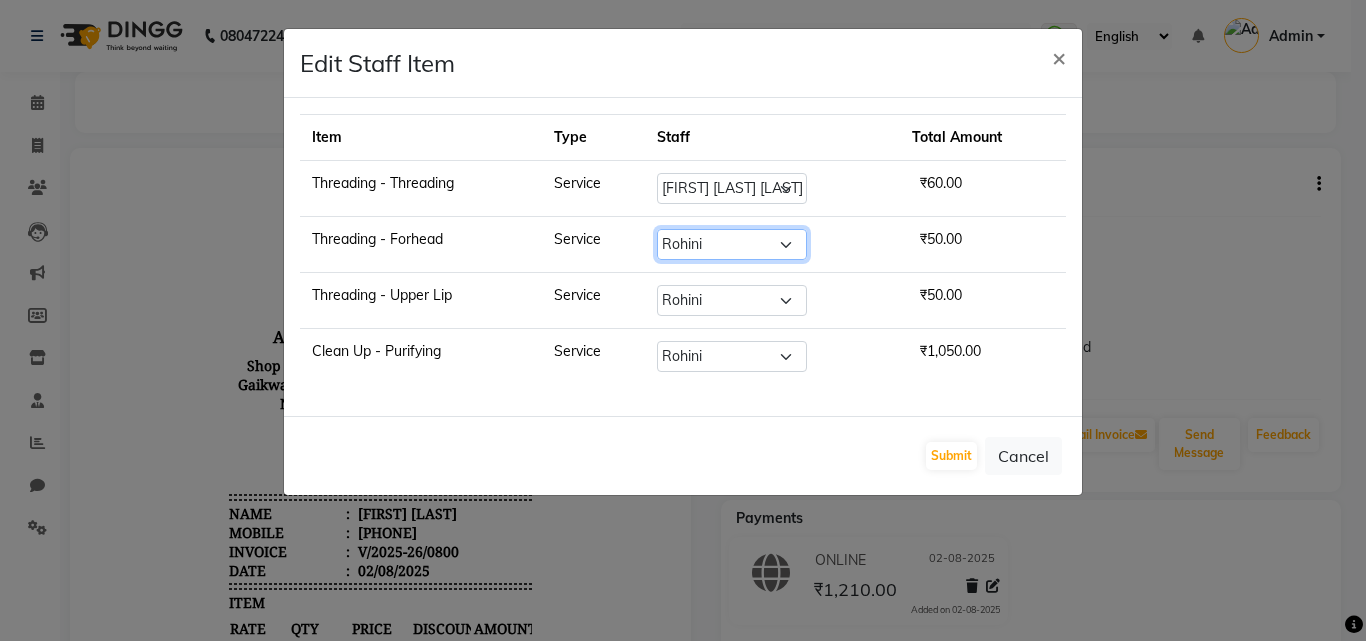 click on "Select  [FIRST]    [FIRST] [LAST]   [FIRST]   [FIRST]" 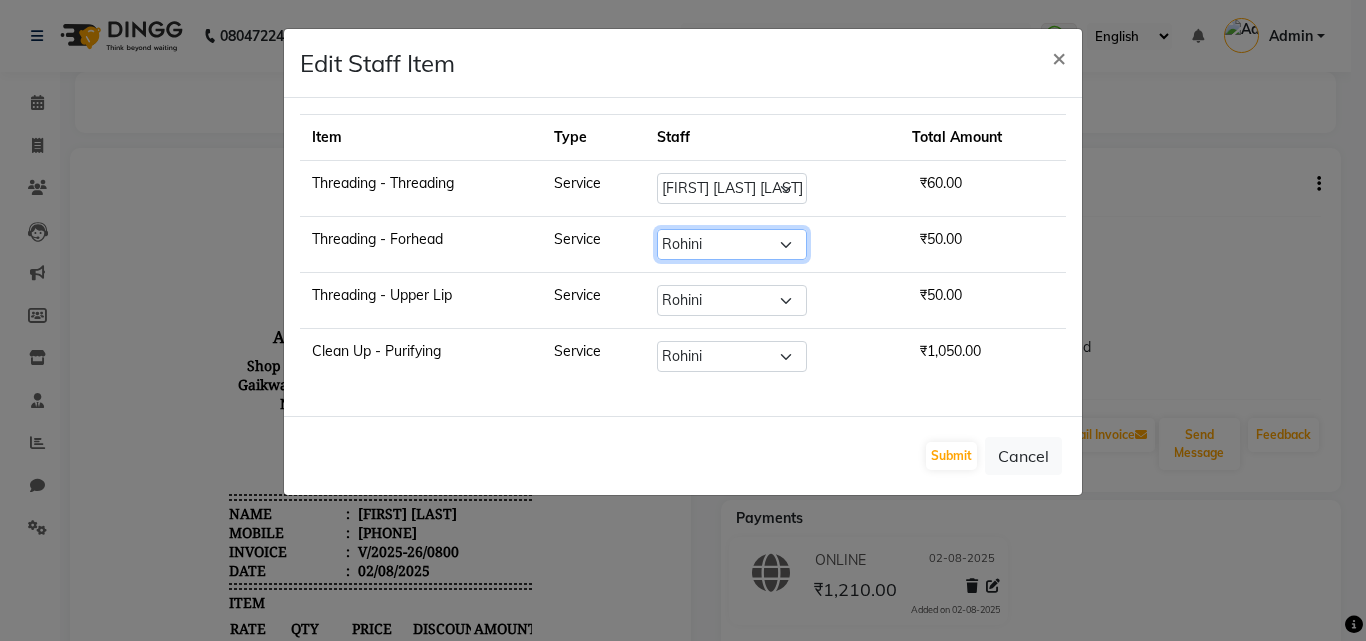 select on "65216" 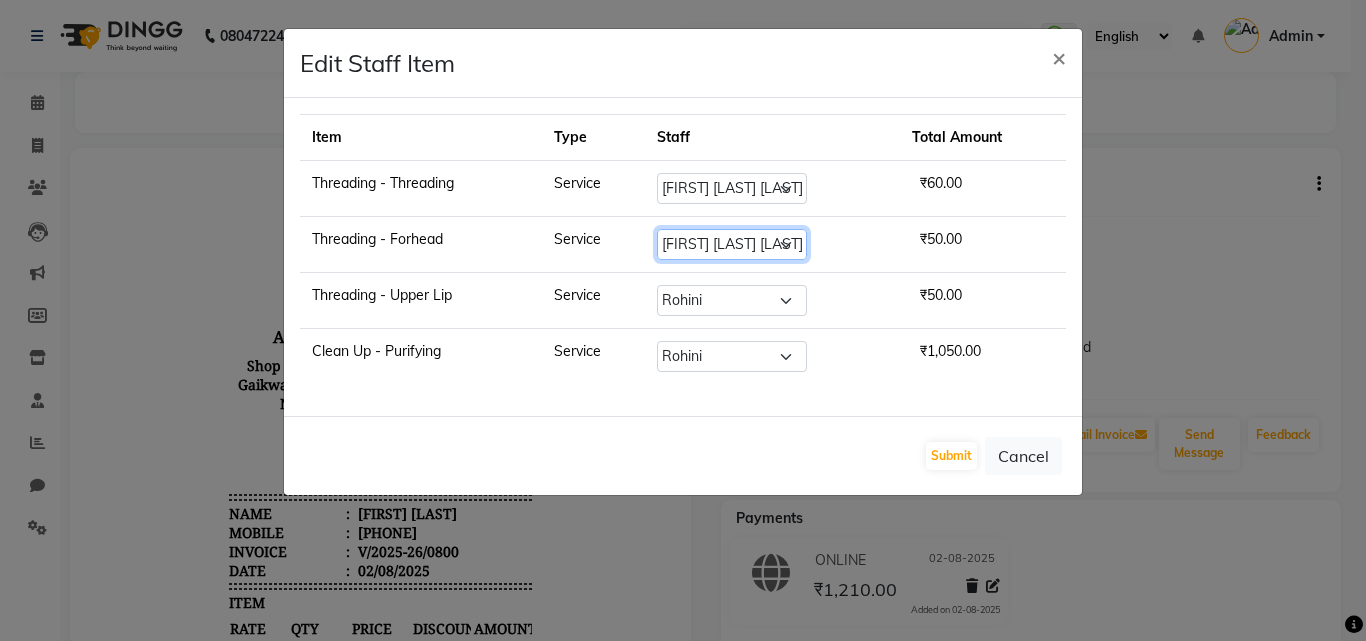 click on "Select  [FIRST]    [FIRST] [LAST]   [FIRST]   [FIRST]" 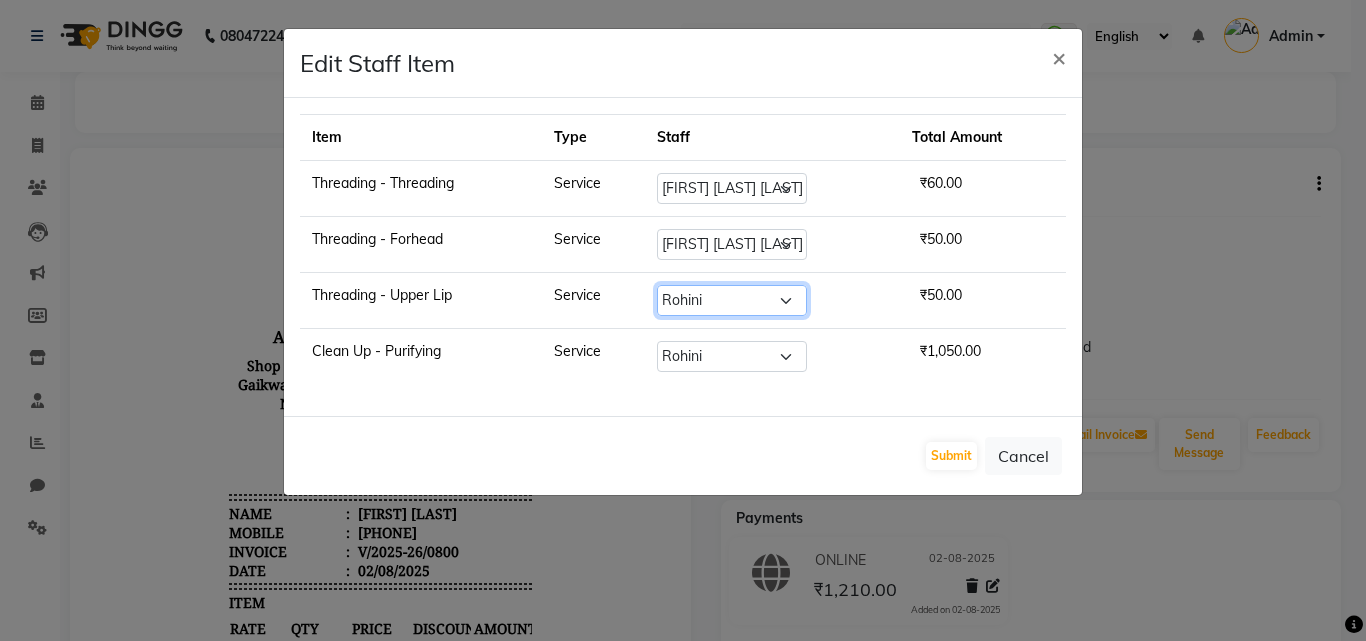 click on "Select  [FIRST]    [FIRST] [LAST]   [FIRST]   [FIRST]" 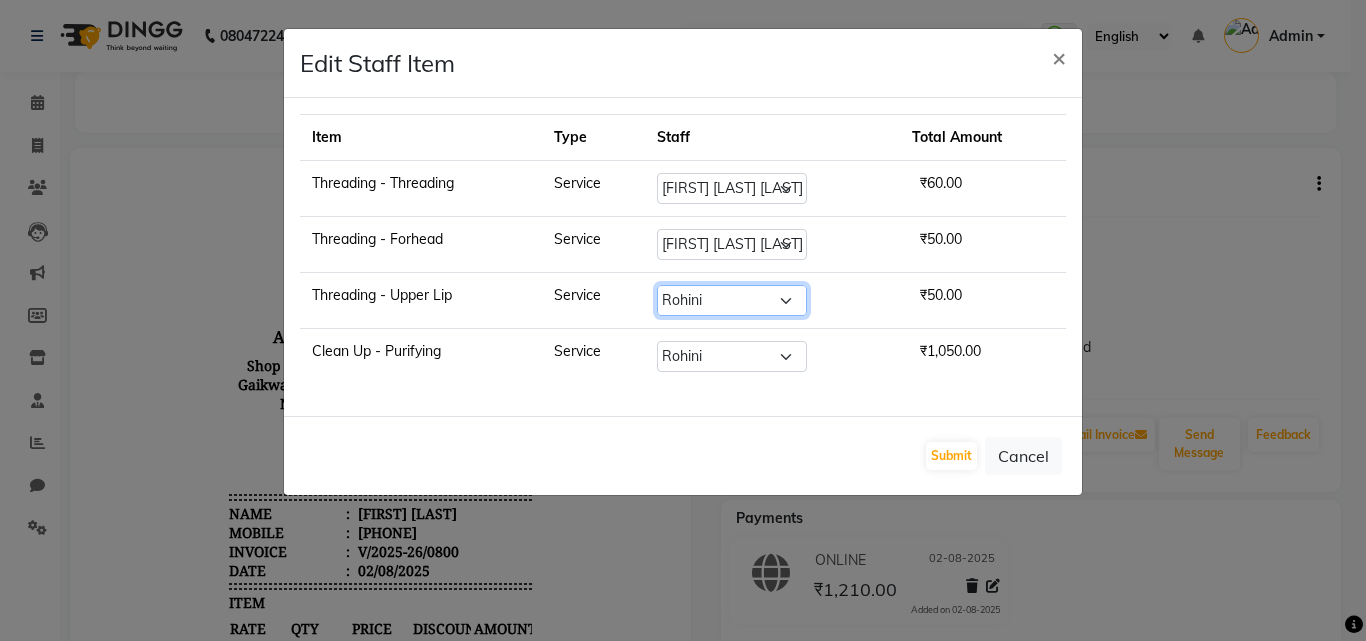 select on "65216" 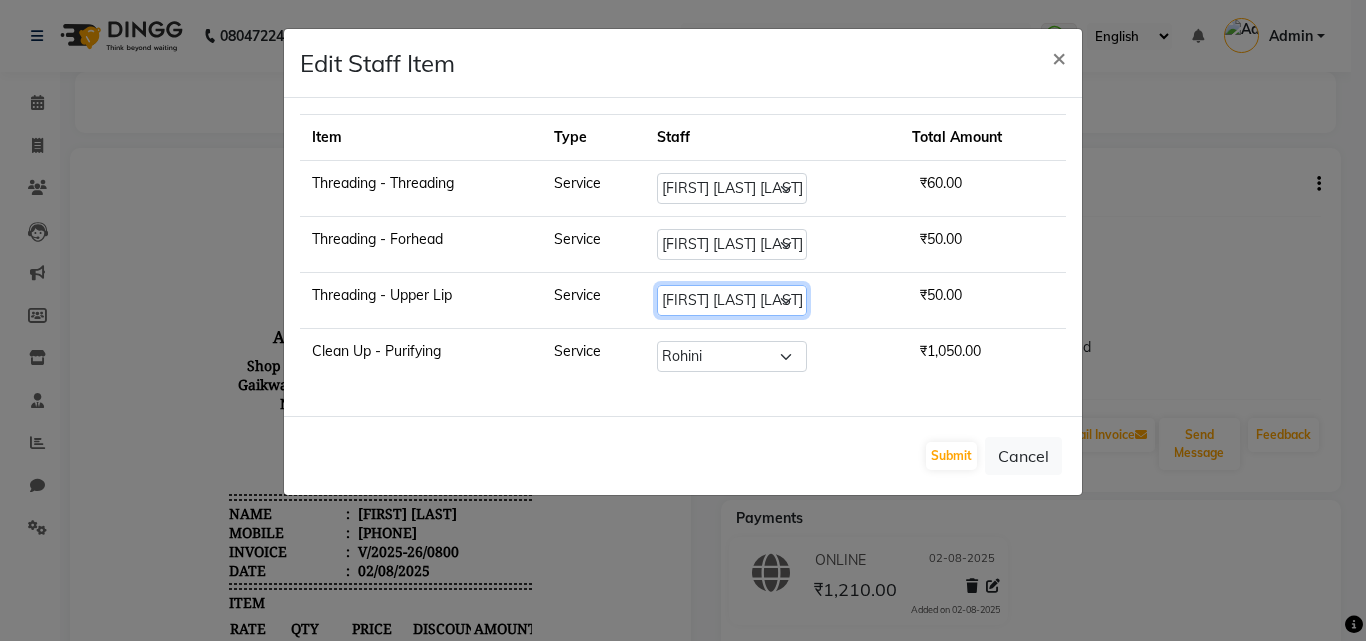 click on "Select  [FIRST]    [FIRST] [LAST]   [FIRST]   [FIRST]" 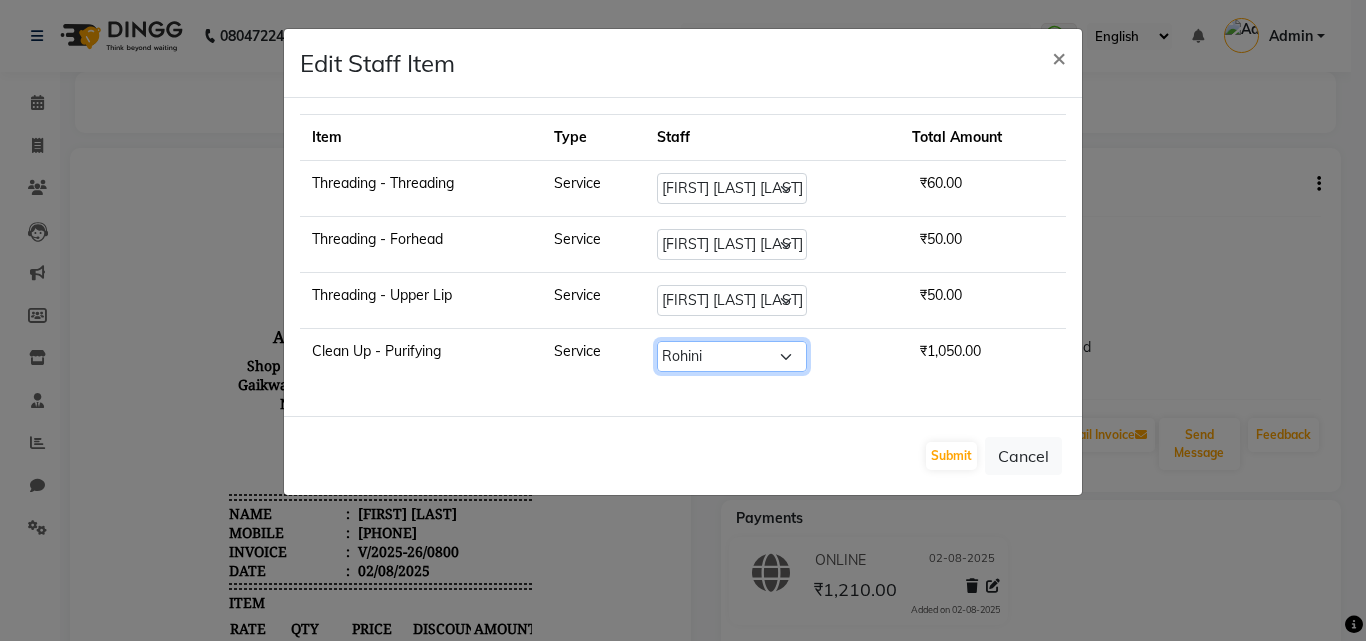 click on "Select  [FIRST]    [FIRST] [LAST]   [FIRST]   [FIRST]" 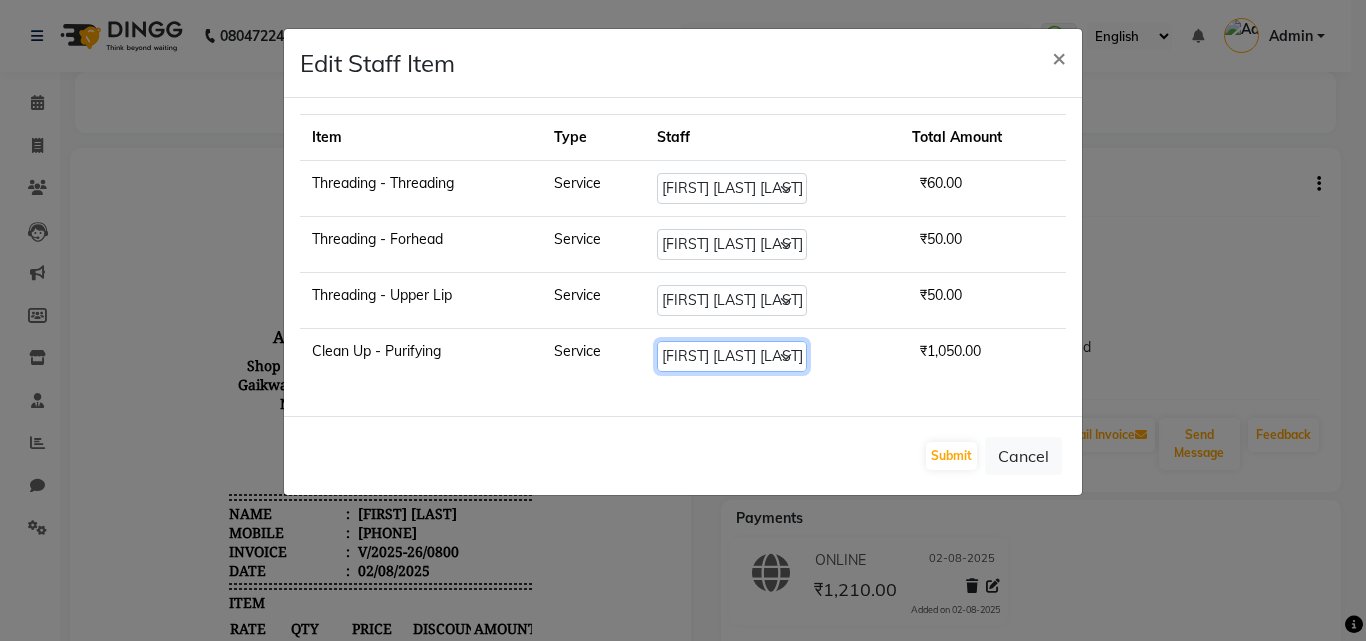 click on "Select  [FIRST]    [FIRST] [LAST]   [FIRST]   [FIRST]" 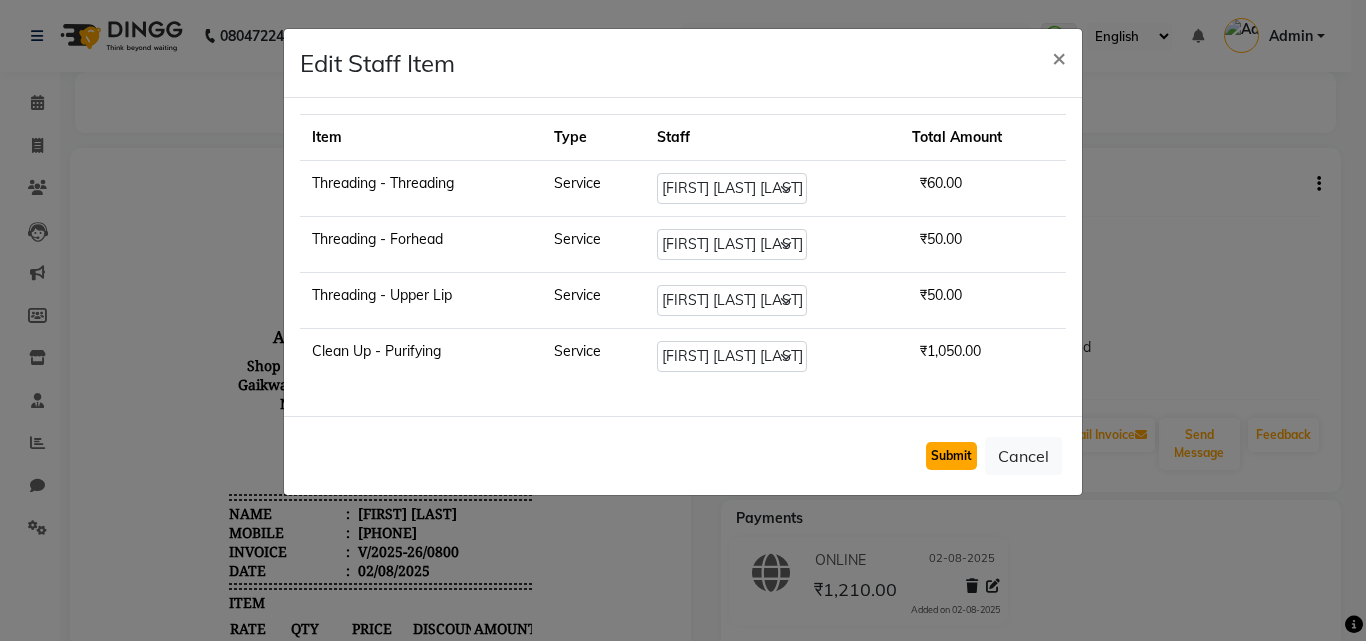 click on "Submit" 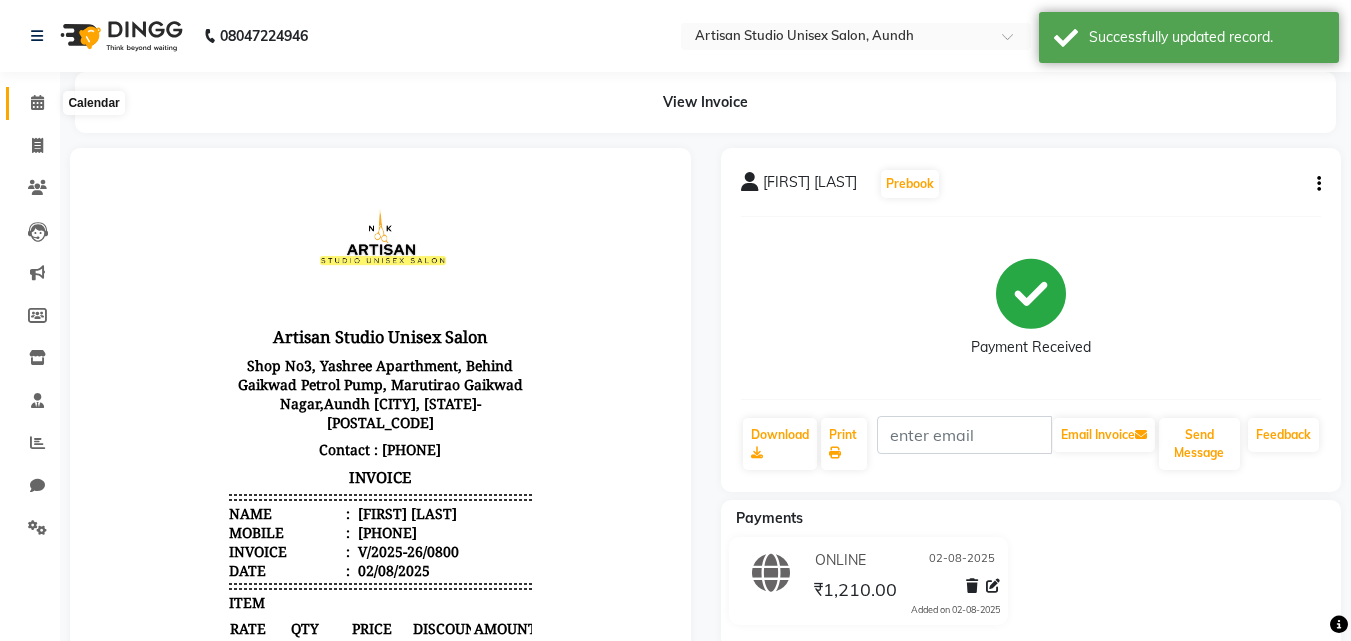 click 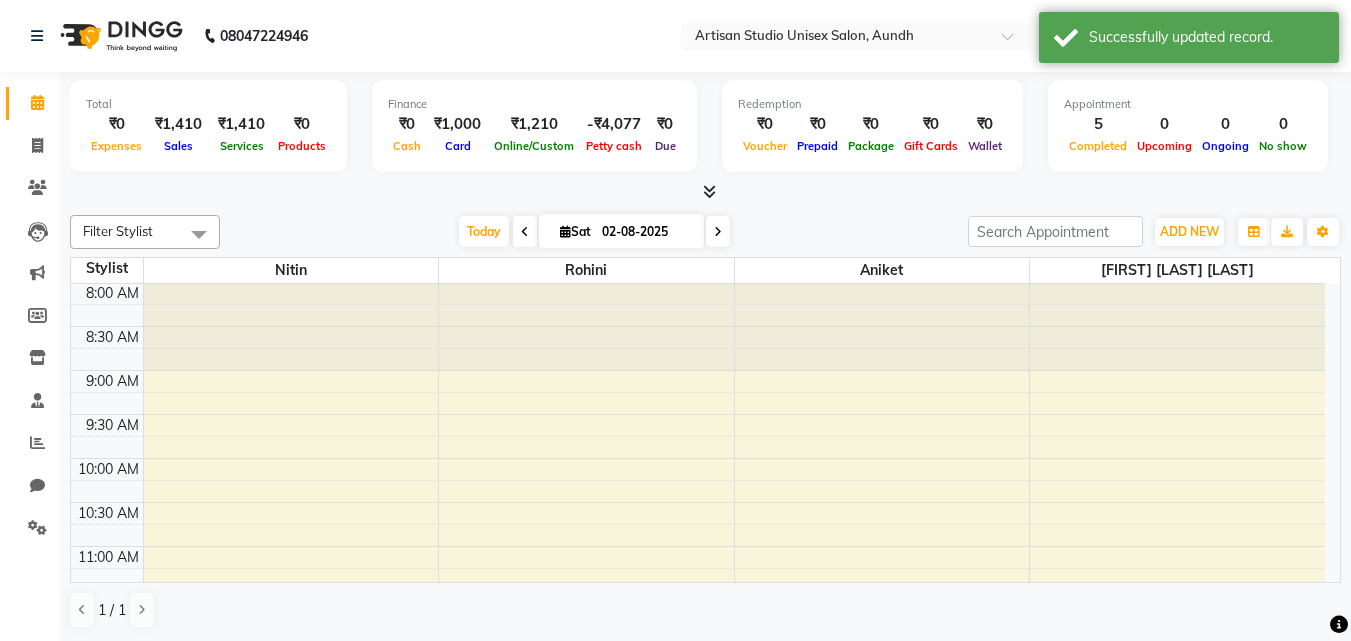 scroll, scrollTop: 0, scrollLeft: 0, axis: both 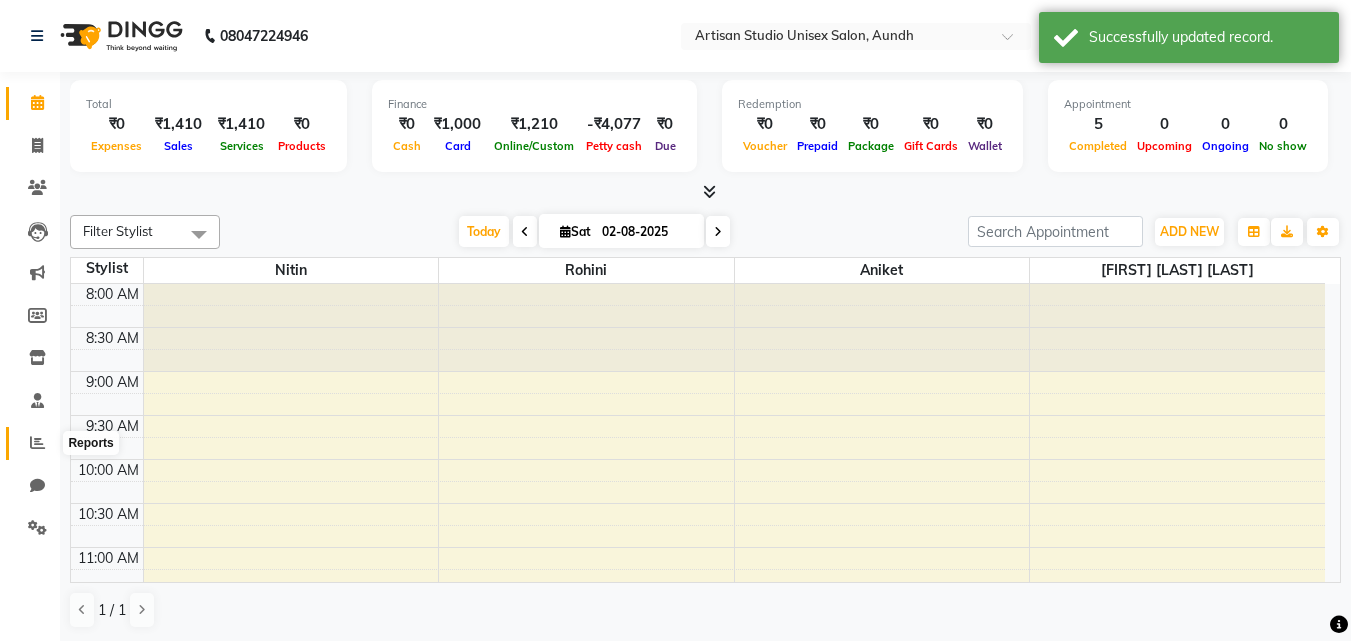 click 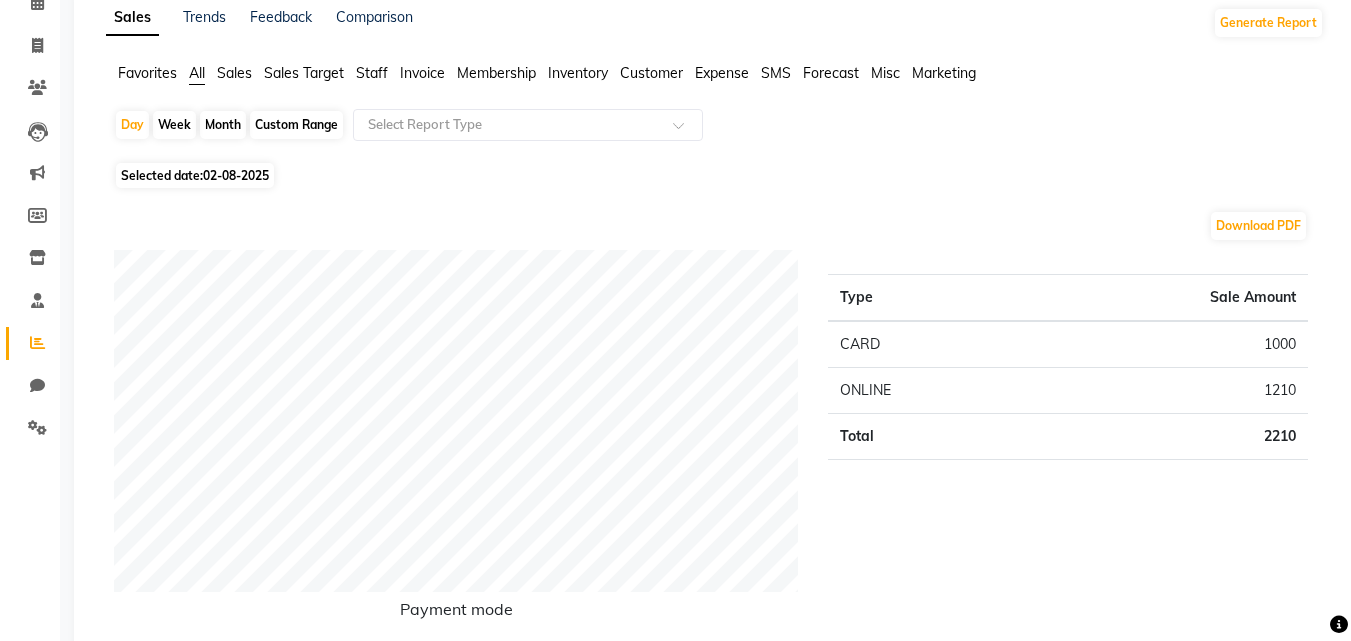 scroll, scrollTop: 0, scrollLeft: 0, axis: both 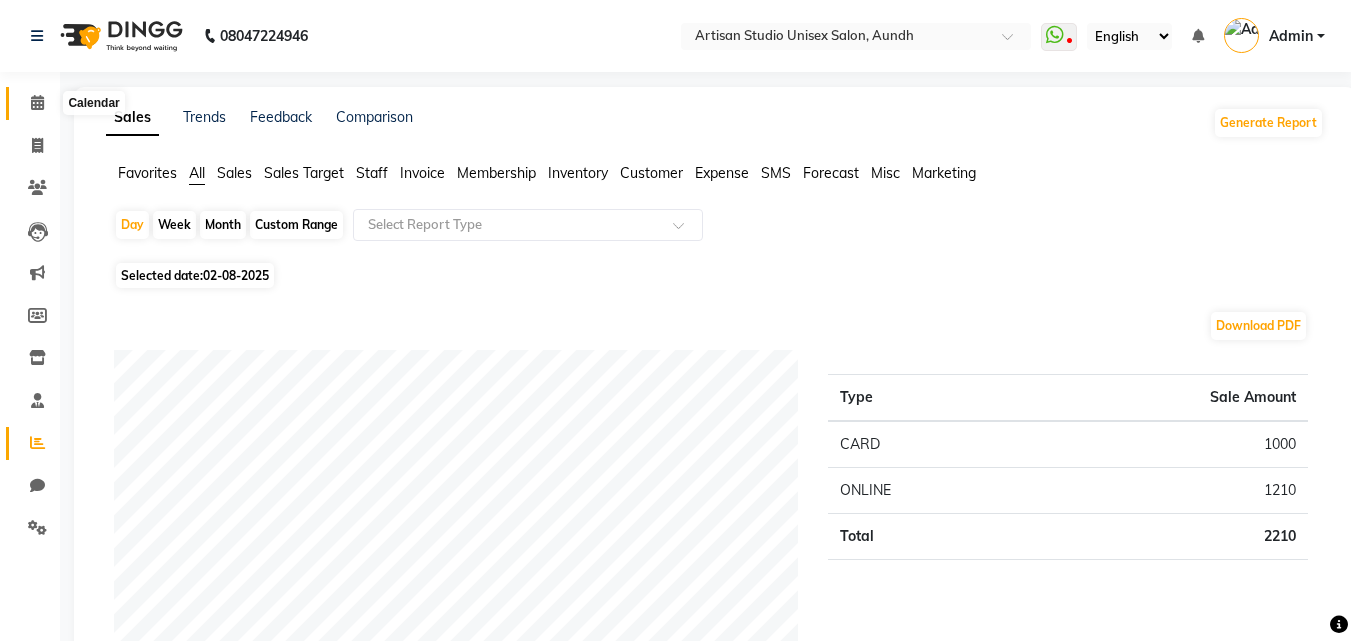 click 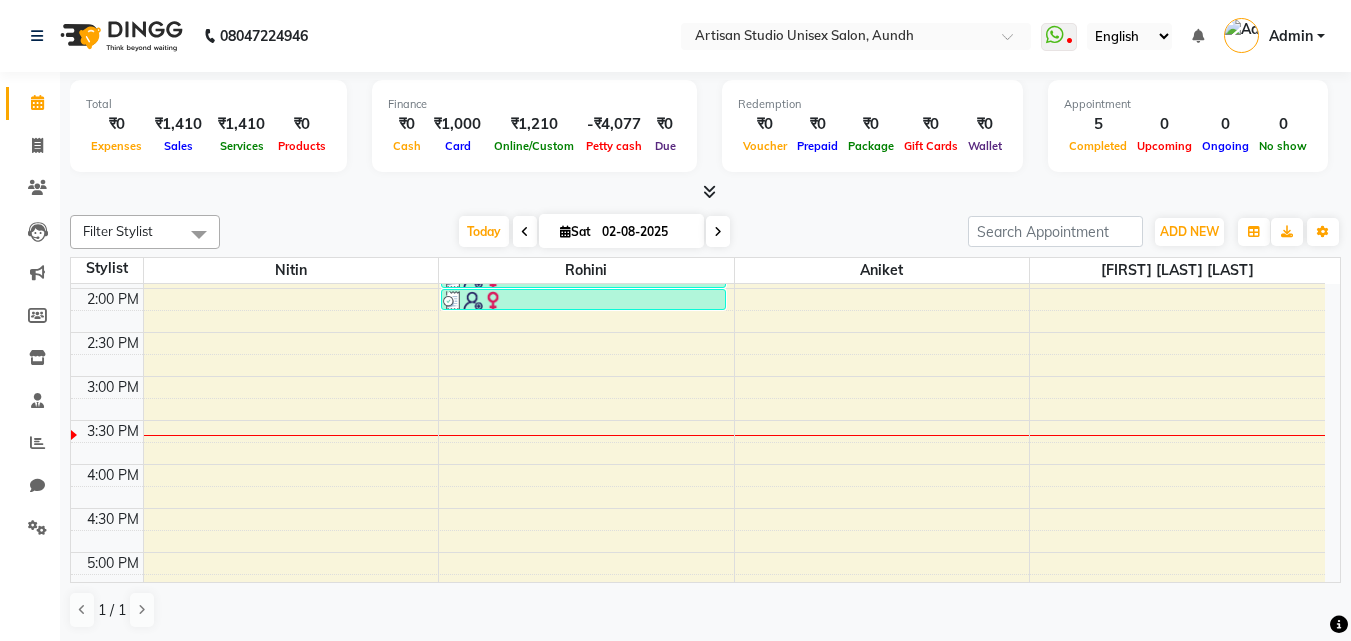 scroll, scrollTop: 500, scrollLeft: 0, axis: vertical 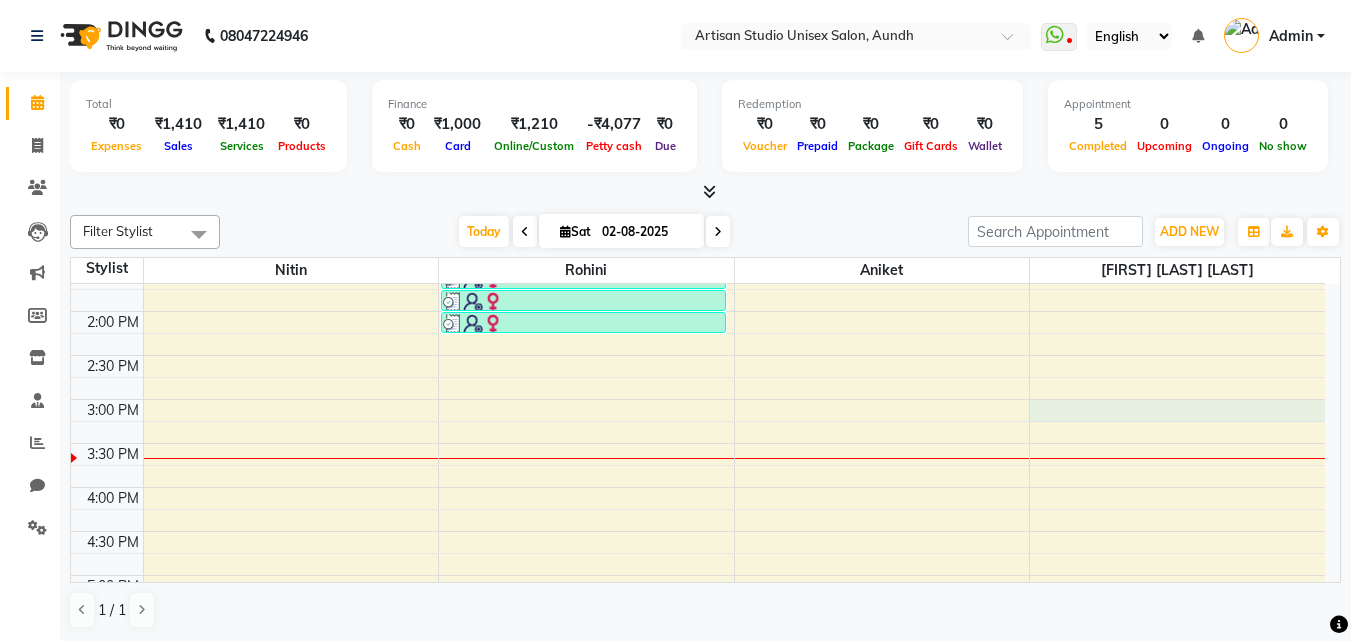 click on "8:00 AM 8:30 AM 9:00 AM 9:30 AM 10:00 AM 10:30 AM 11:00 AM 11:30 AM 12:00 PM 12:30 PM 1:00 PM 1:30 PM 2:00 PM 2:30 PM 3:00 PM 3:30 PM 4:00 PM 4:30 PM 5:00 PM 5:30 PM 6:00 PM 6:30 PM 7:00 PM 7:30 PM 8:00 PM 8:30 PM 9:00 PM 9:30 PM     [FIRST] [LAST], TK02, 01:00 PM-01:30 PM, Clean Up - Purifying     [FIRST] [LAST], TK02, 01:30 PM-01:45 PM, Threading - Threading     [FIRST] [LAST], TK02, 01:45 PM-02:00 PM, Threading - Forhead     [FIRST] [LAST], TK02, 02:00 PM-02:15 PM, Threading - Upper Lip     [FIRST] [LAST], TK01, 11:45 AM-12:15 PM, Hair Cut - Beard Styling" at bounding box center [698, 399] 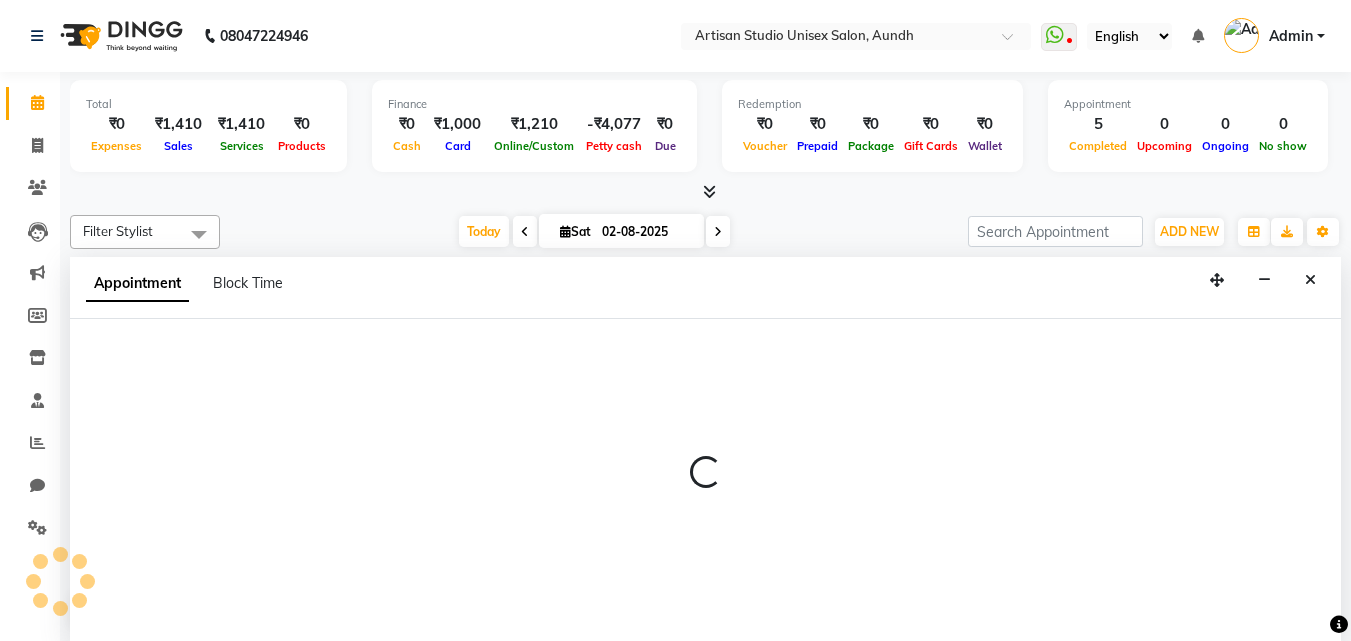scroll, scrollTop: 1, scrollLeft: 0, axis: vertical 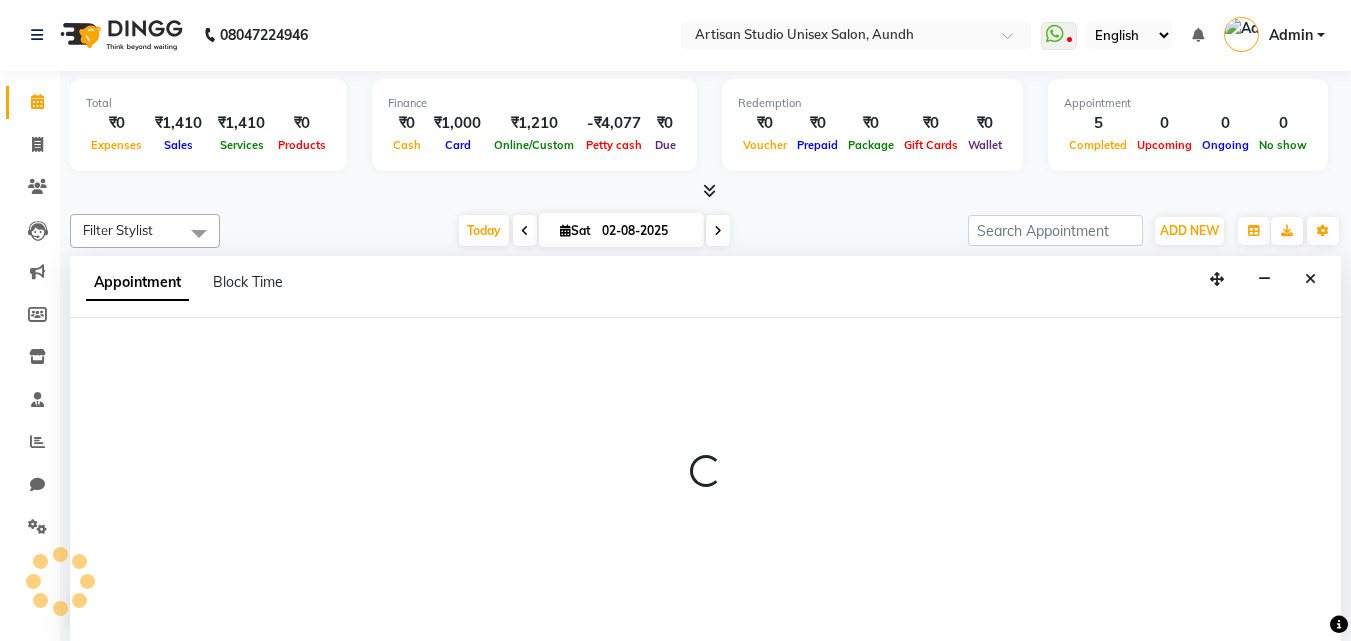select on "65216" 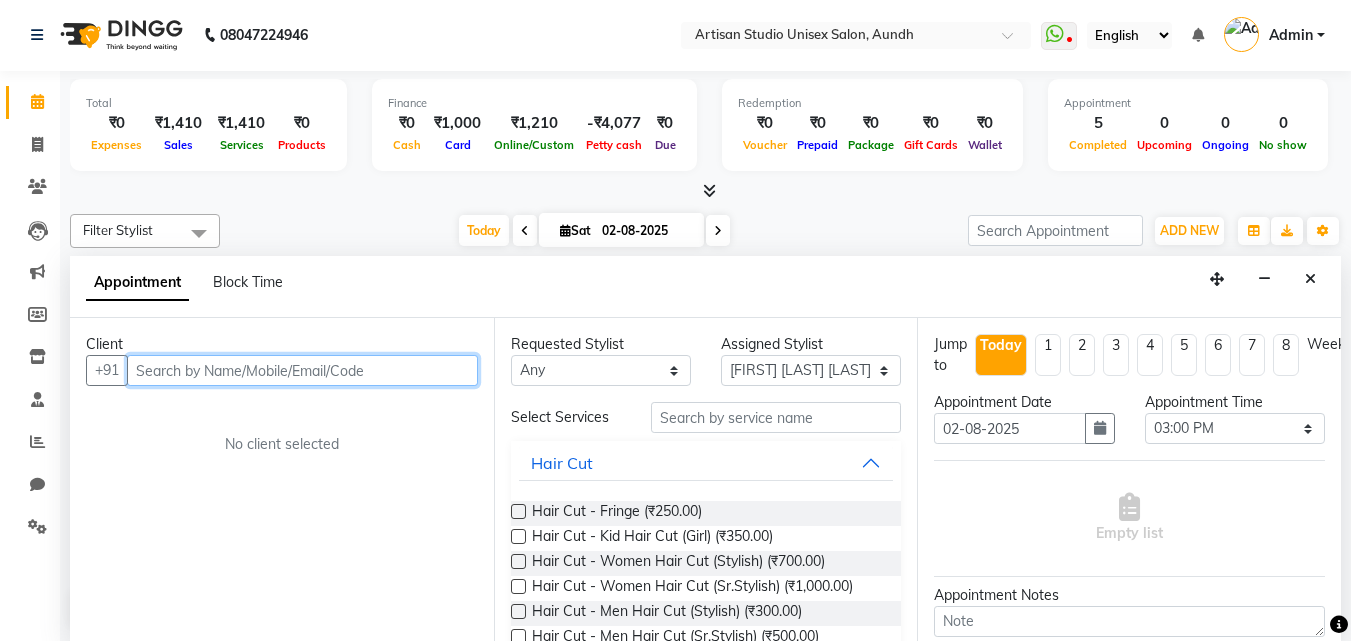 click at bounding box center [302, 370] 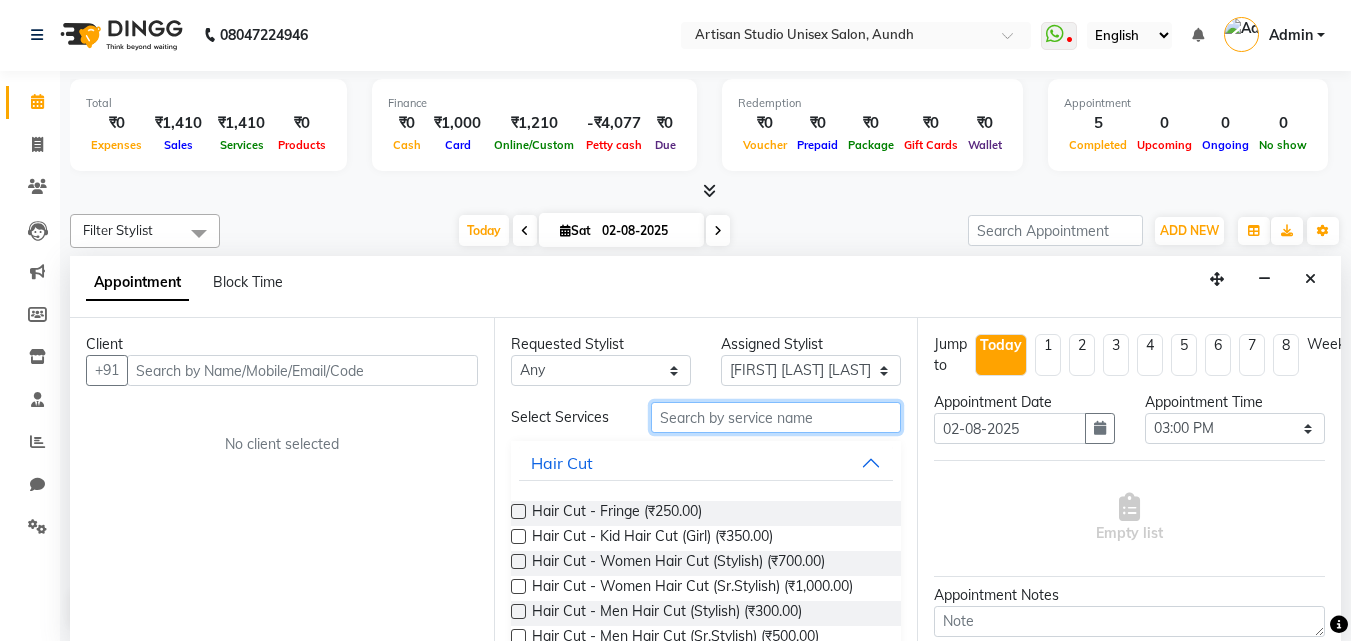 click at bounding box center [776, 417] 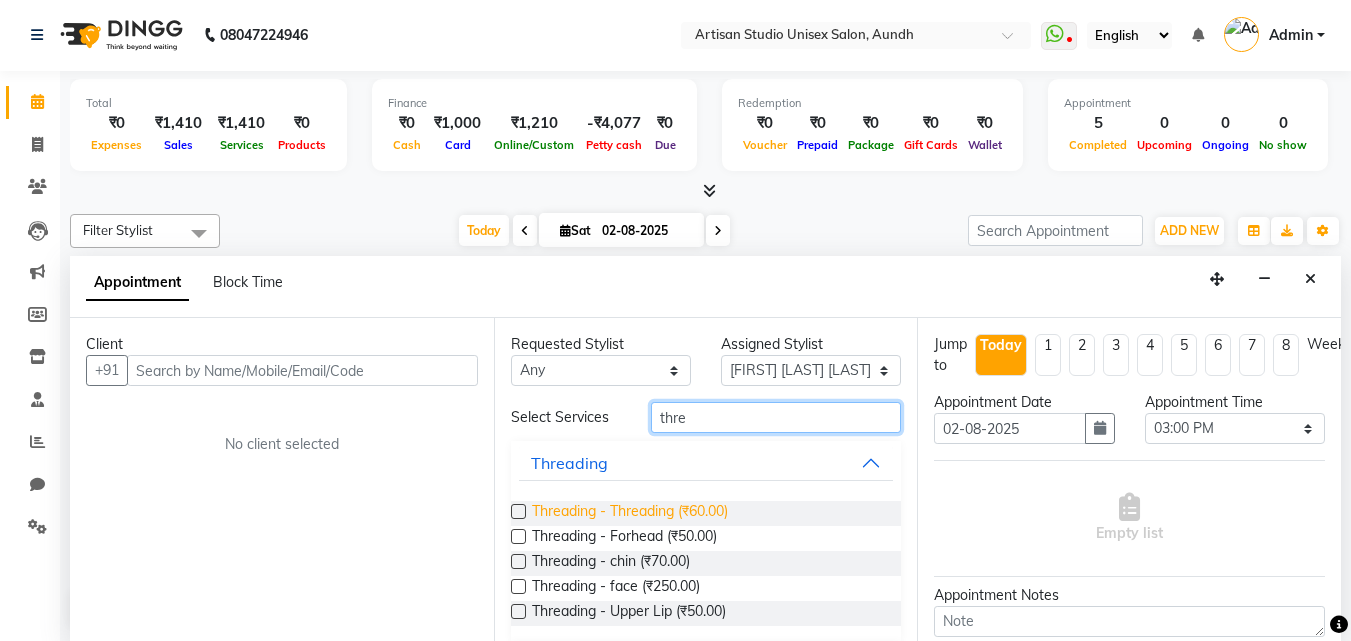 type on "thre" 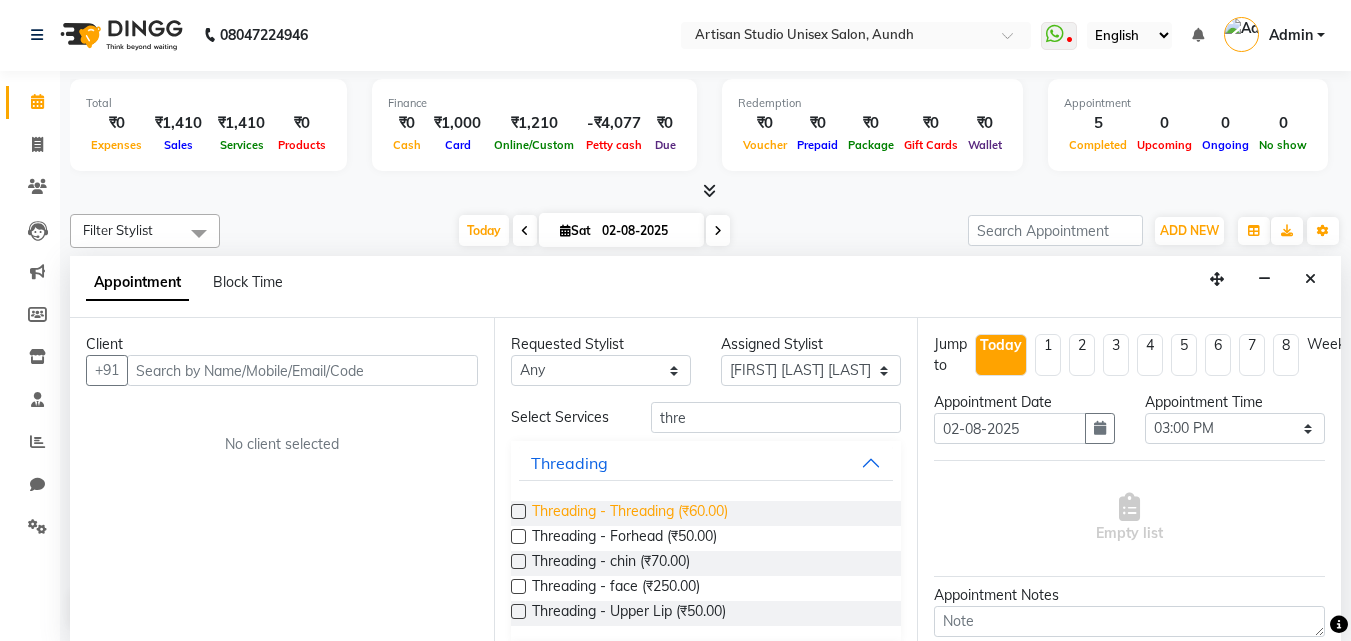 click on "Threading - Threading (₹60.00)" at bounding box center [630, 513] 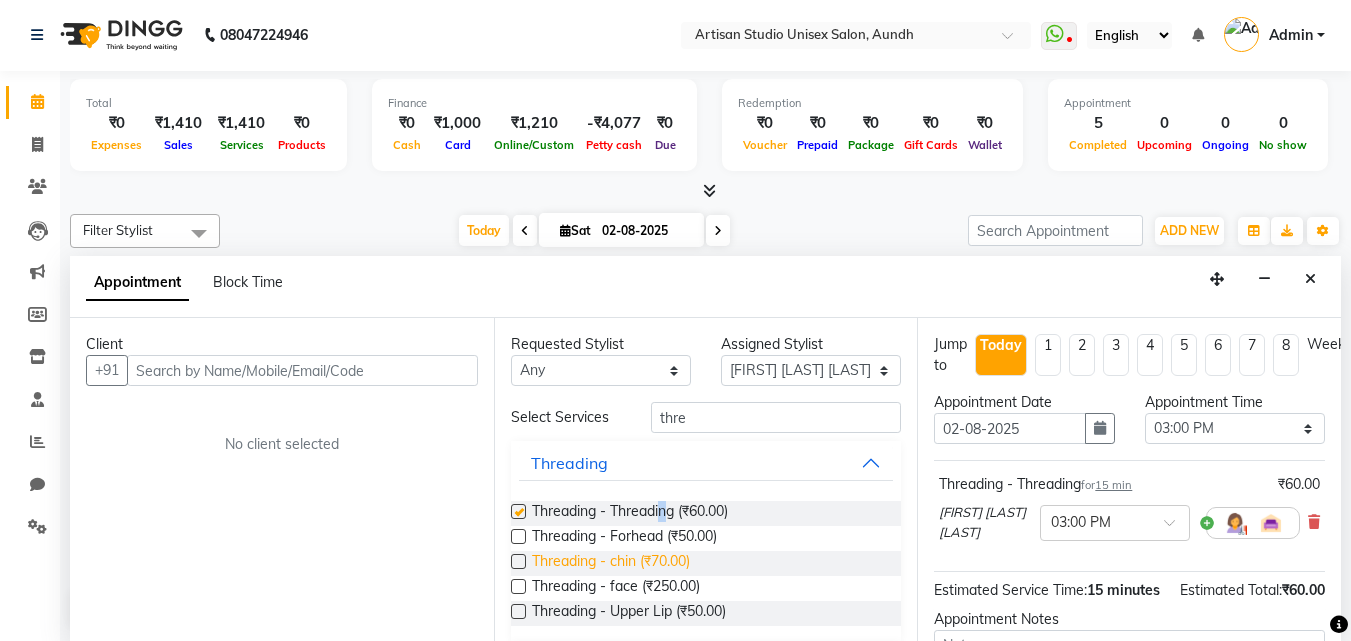 checkbox on "false" 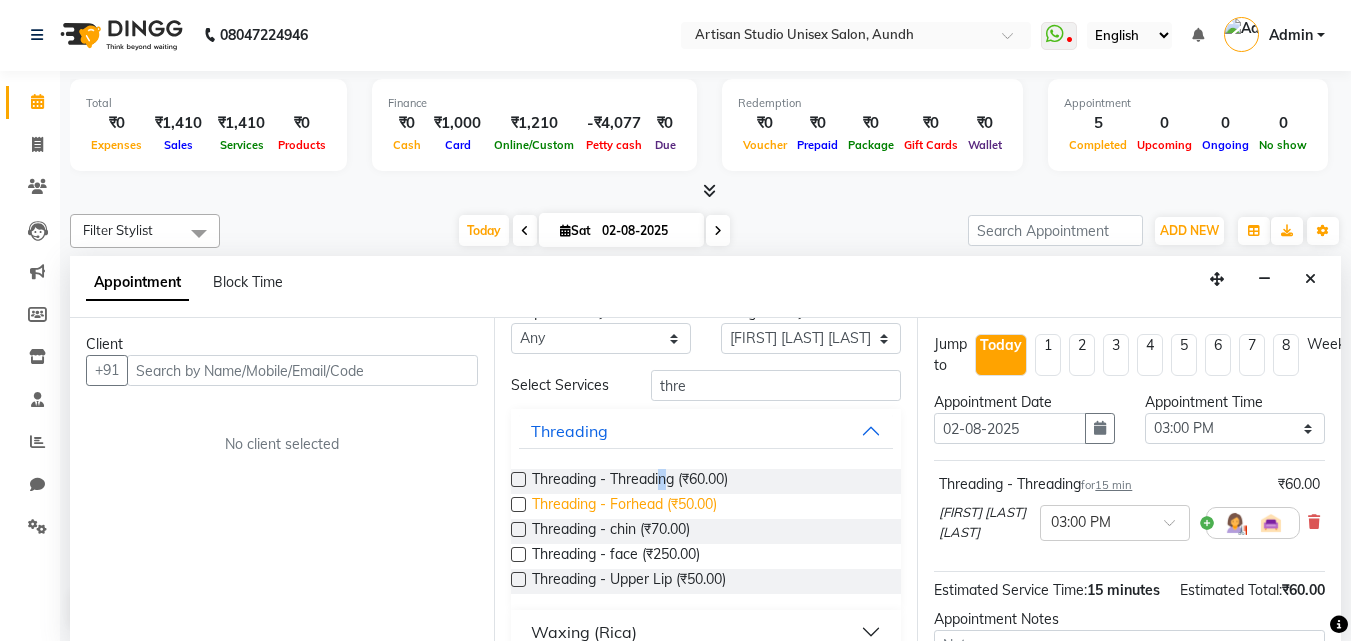 scroll, scrollTop: 61, scrollLeft: 0, axis: vertical 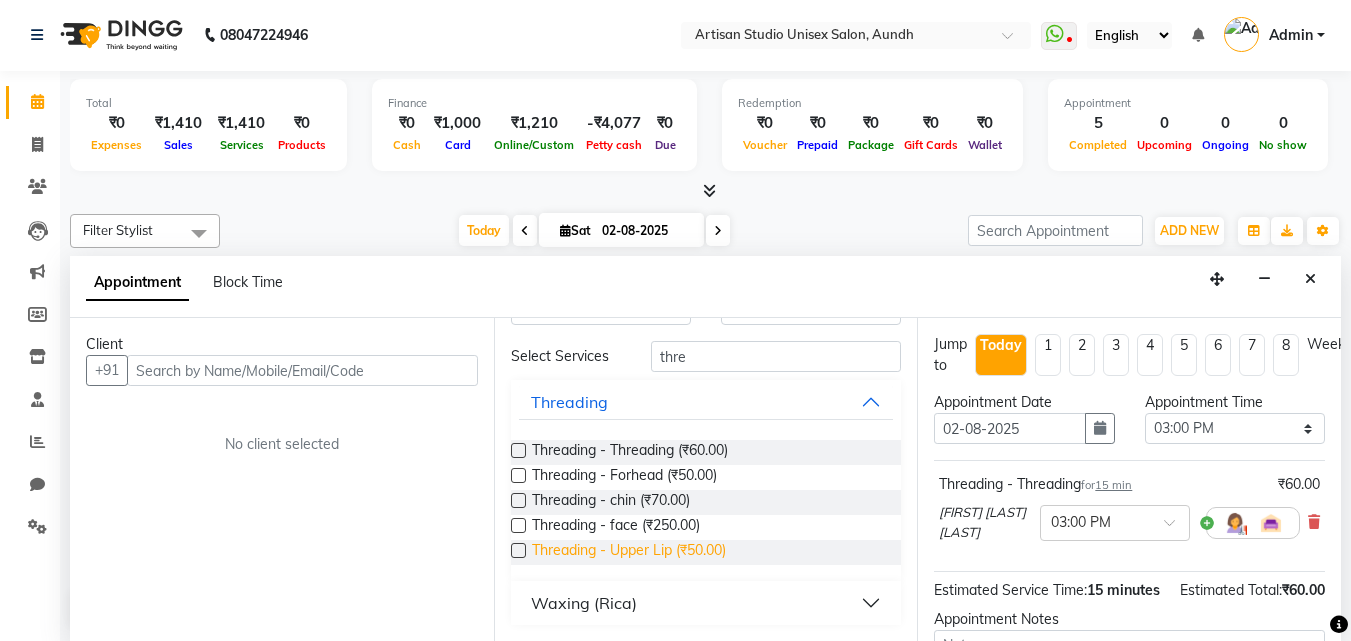 click on "Threading - Upper Lip (₹50.00)" at bounding box center [629, 552] 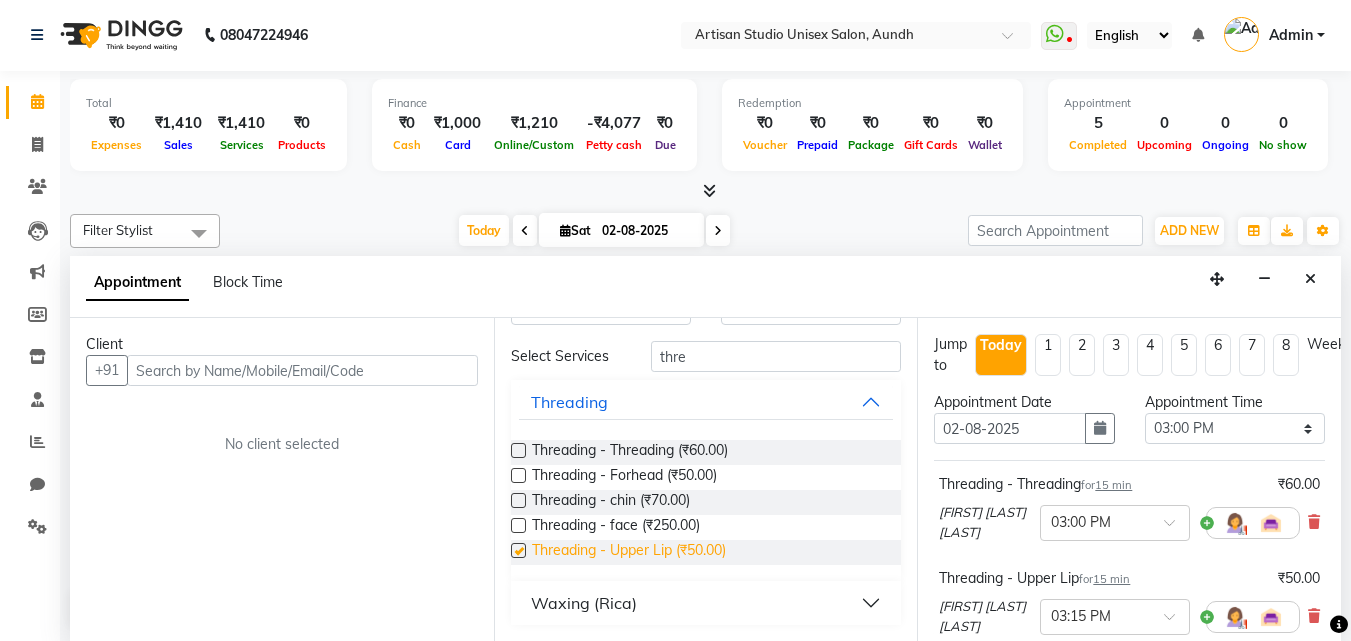 checkbox on "false" 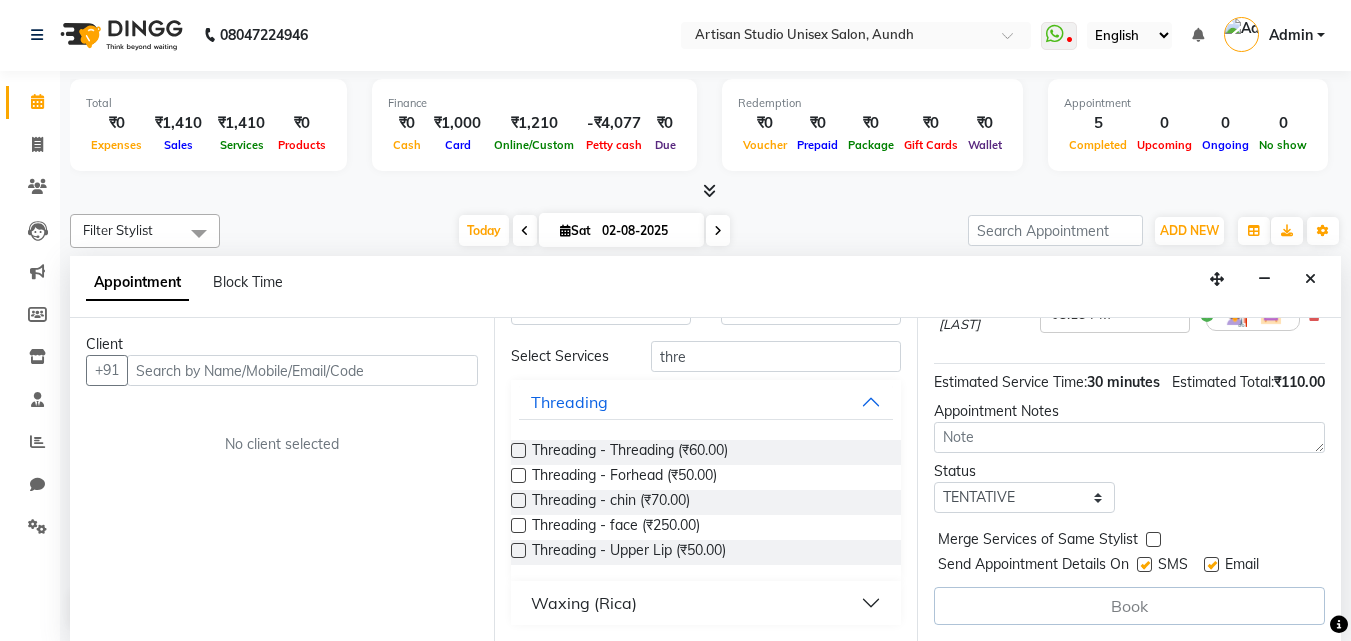 scroll, scrollTop: 377, scrollLeft: 0, axis: vertical 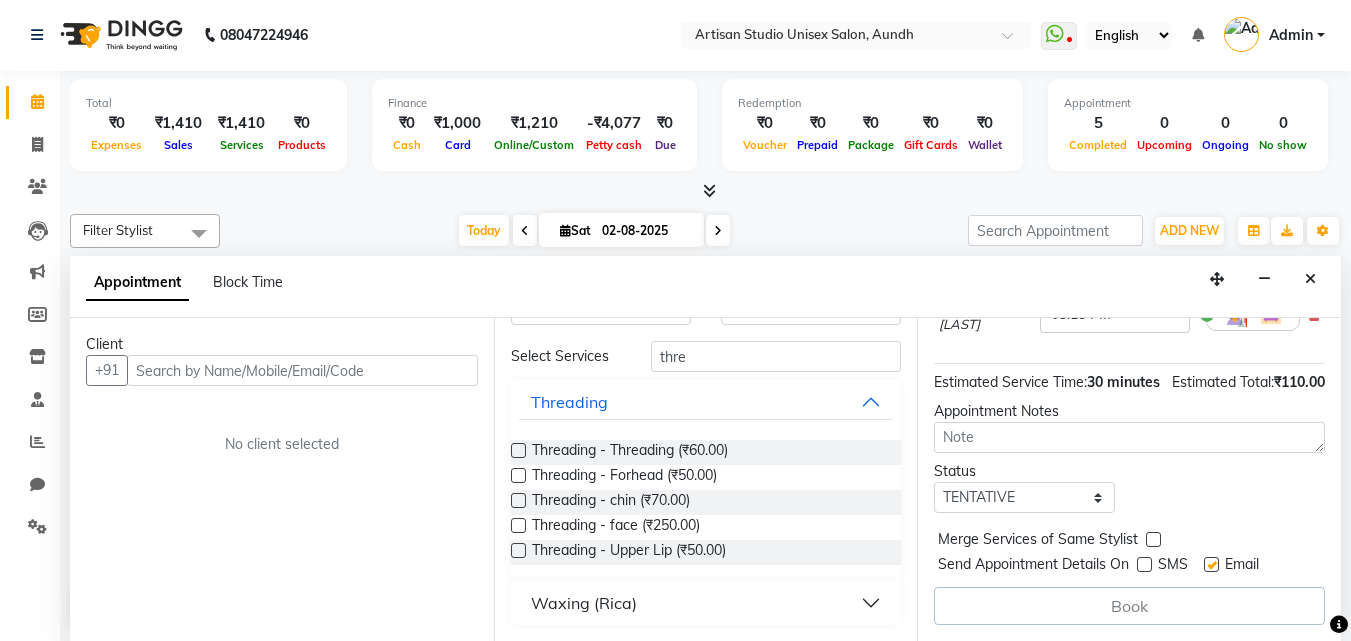 click at bounding box center (1211, 564) 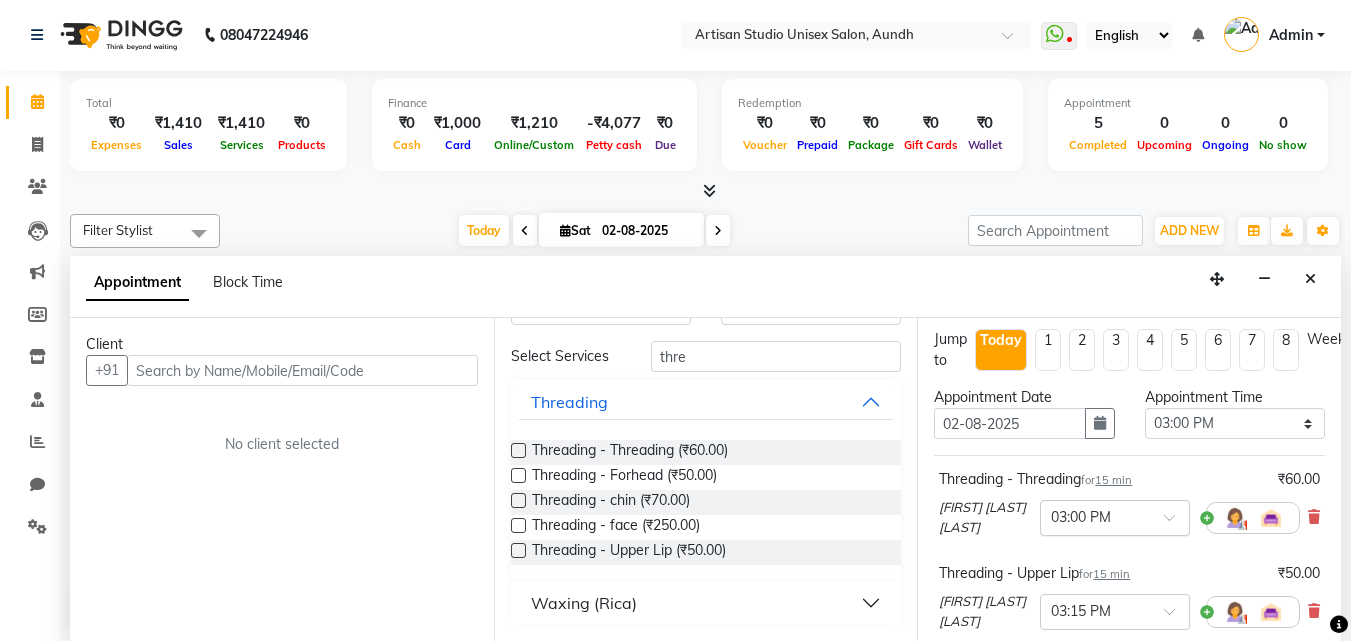 scroll, scrollTop: 0, scrollLeft: 0, axis: both 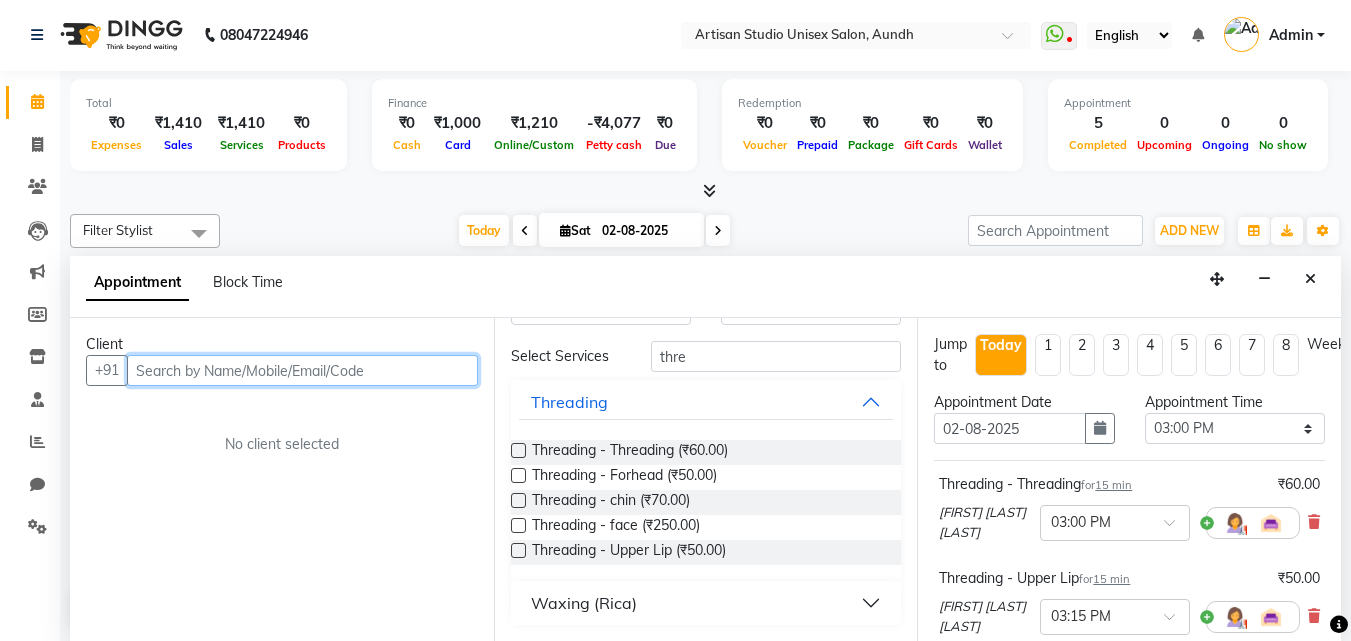 click at bounding box center (302, 370) 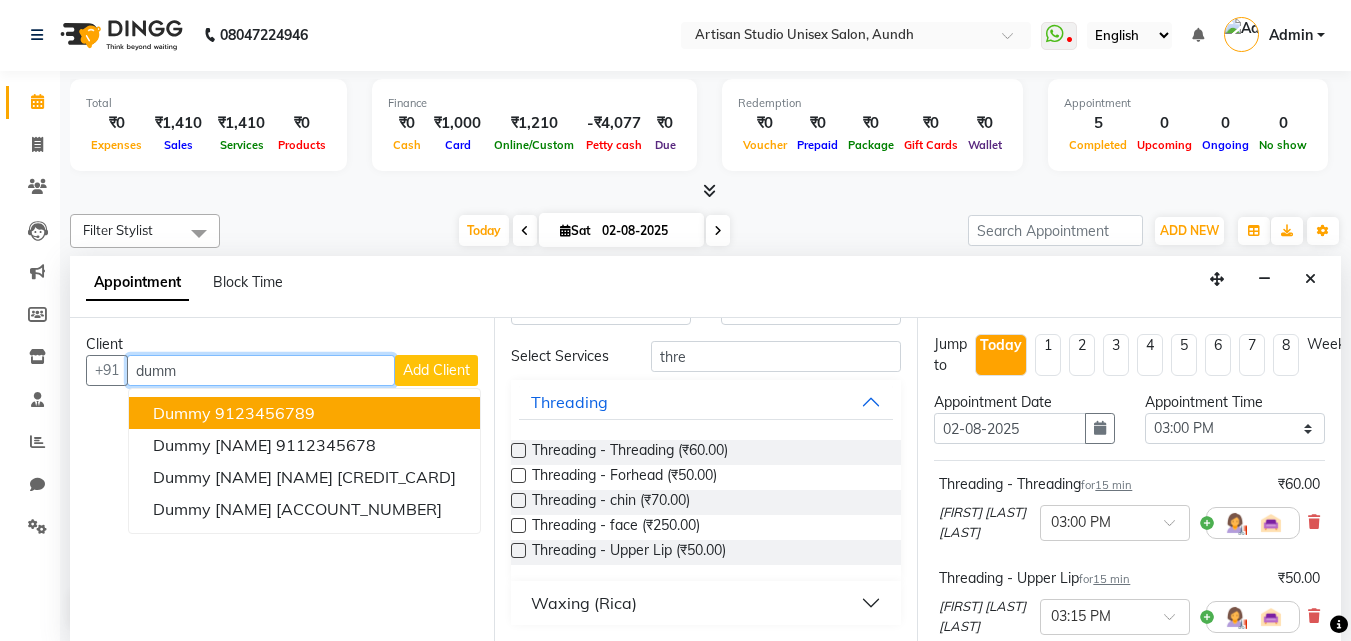 click on "dummy  [PHONE]" at bounding box center [304, 413] 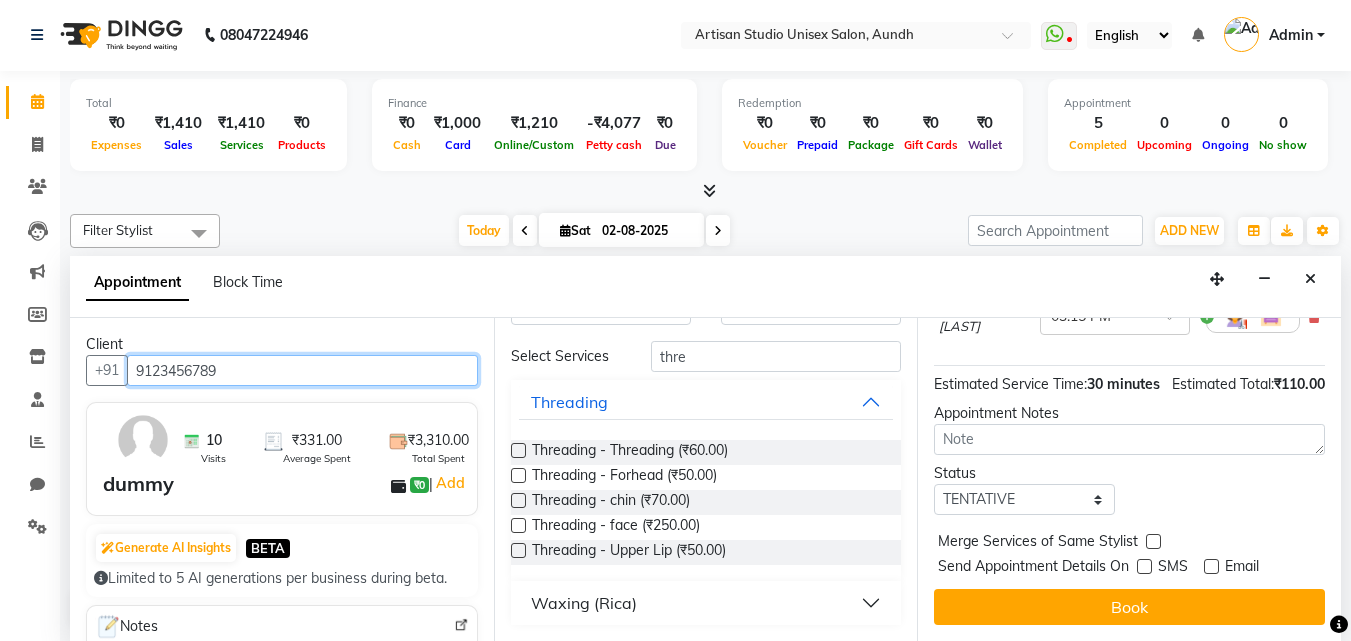 scroll, scrollTop: 375, scrollLeft: 0, axis: vertical 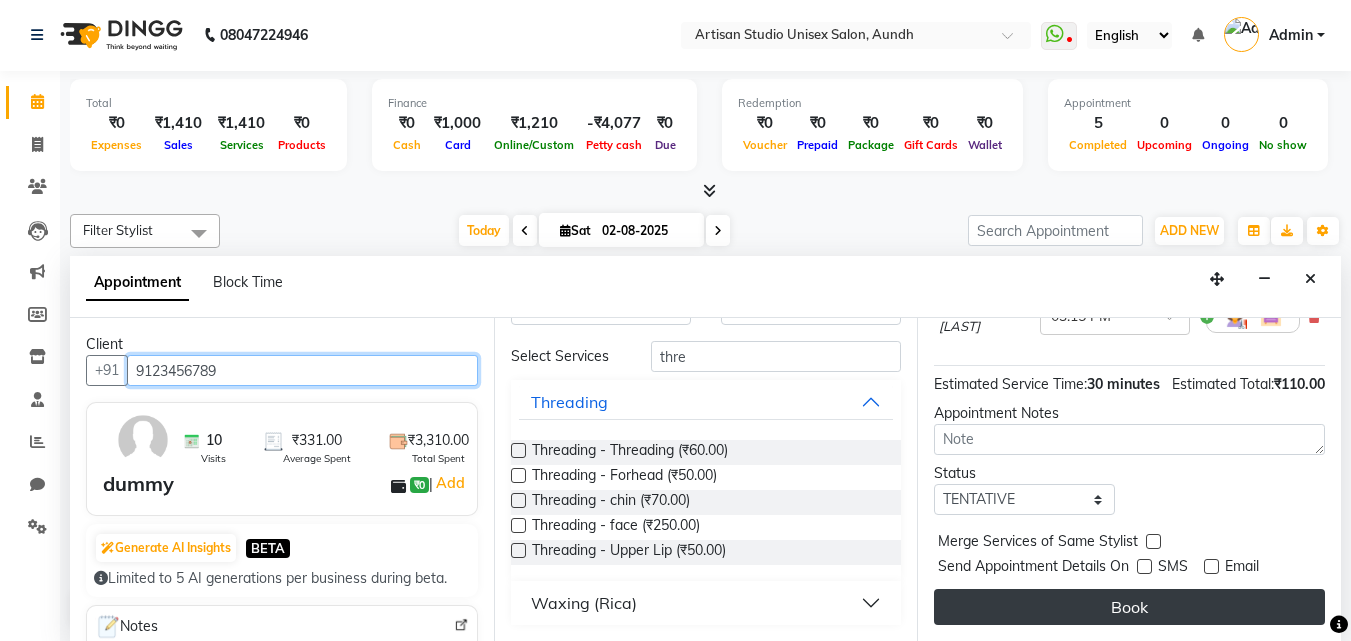 type on "9123456789" 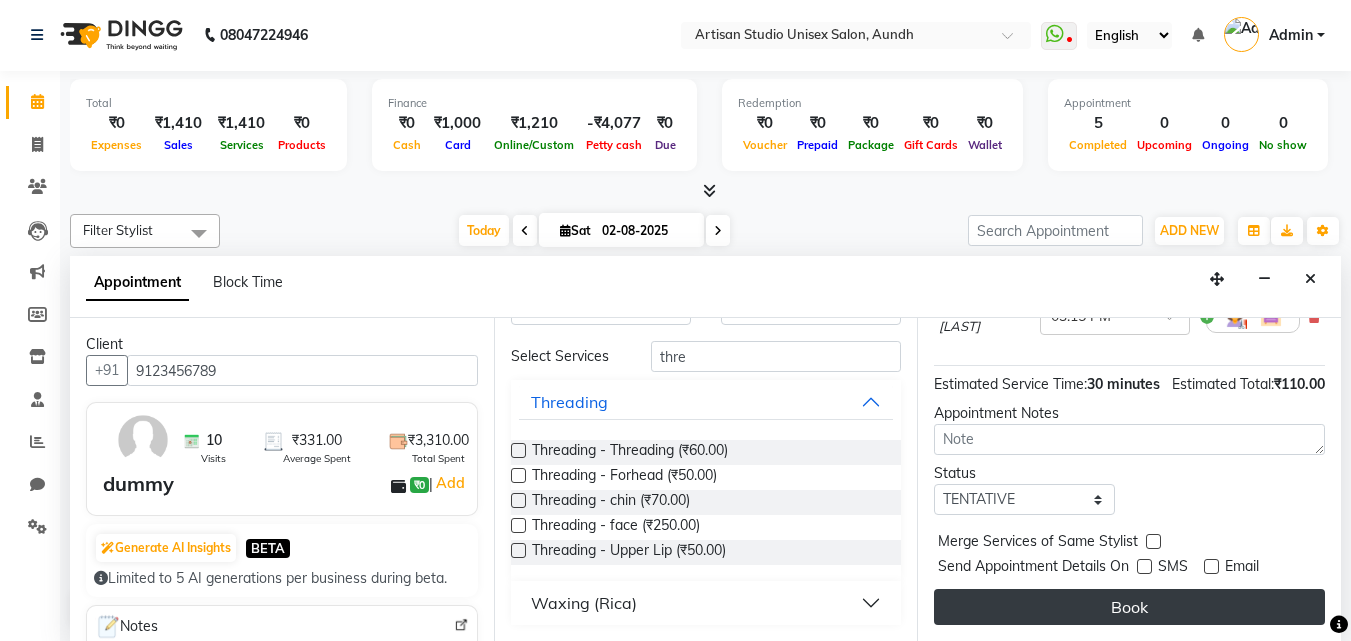 click on "Book" at bounding box center (1129, 607) 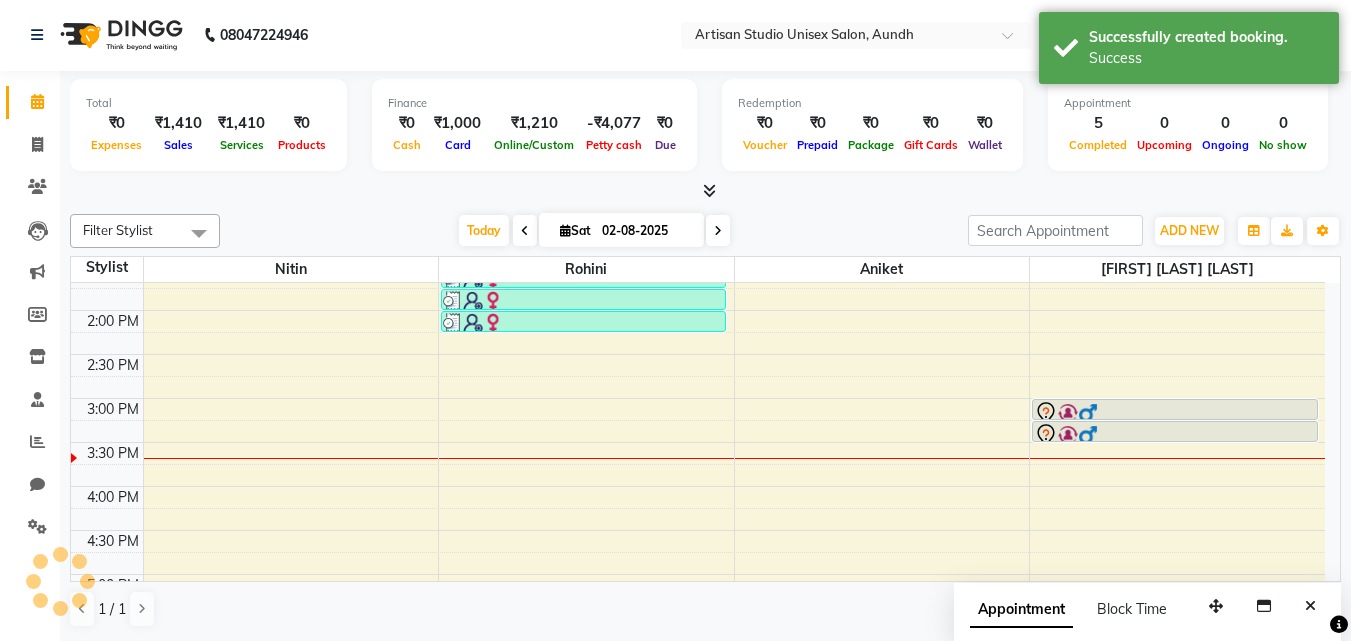 scroll, scrollTop: 0, scrollLeft: 0, axis: both 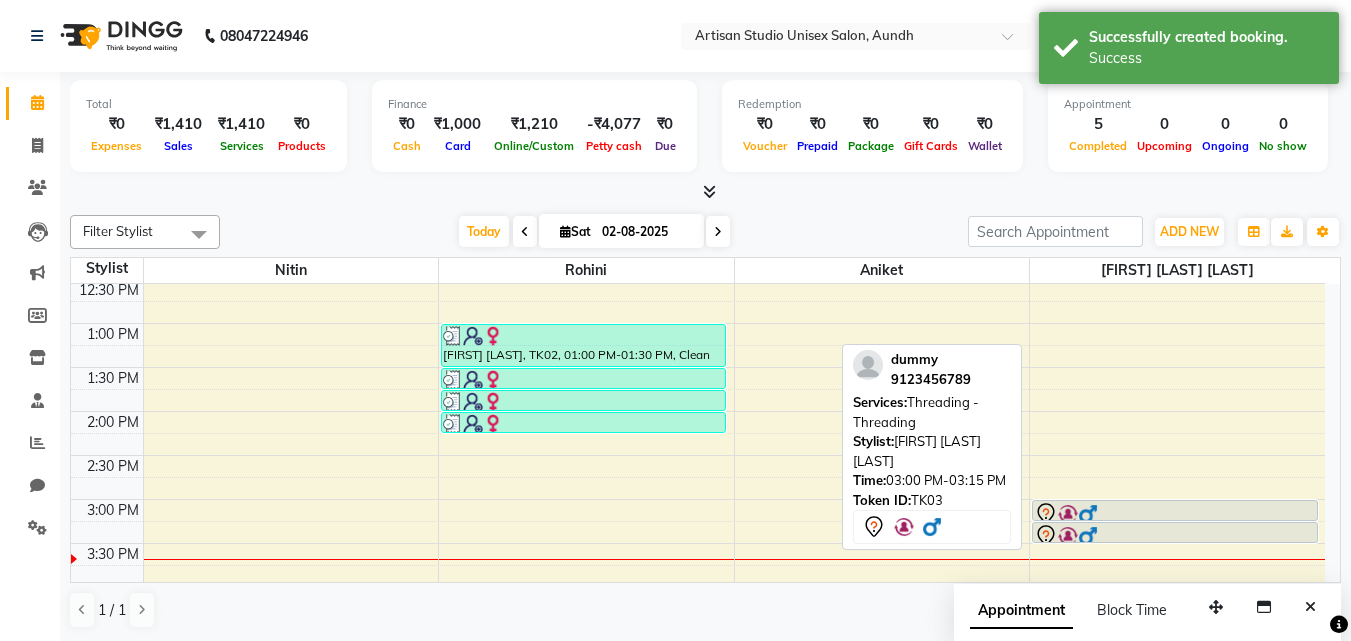 click at bounding box center [1175, 514] 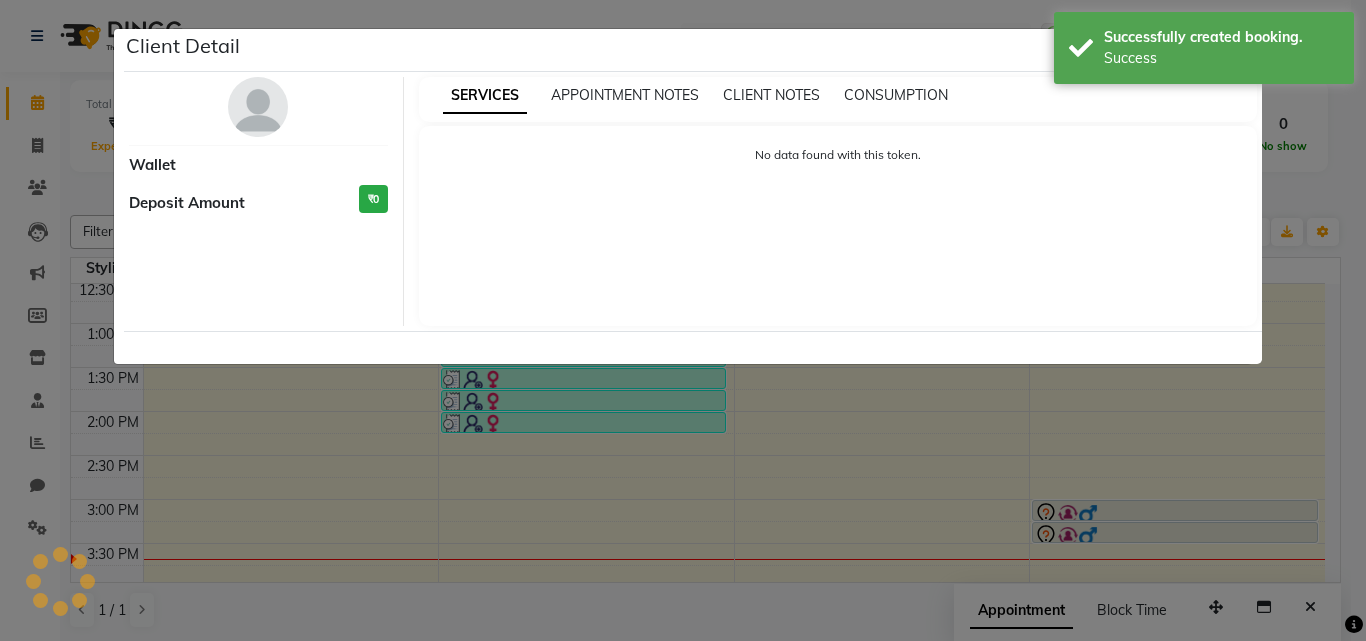 select on "7" 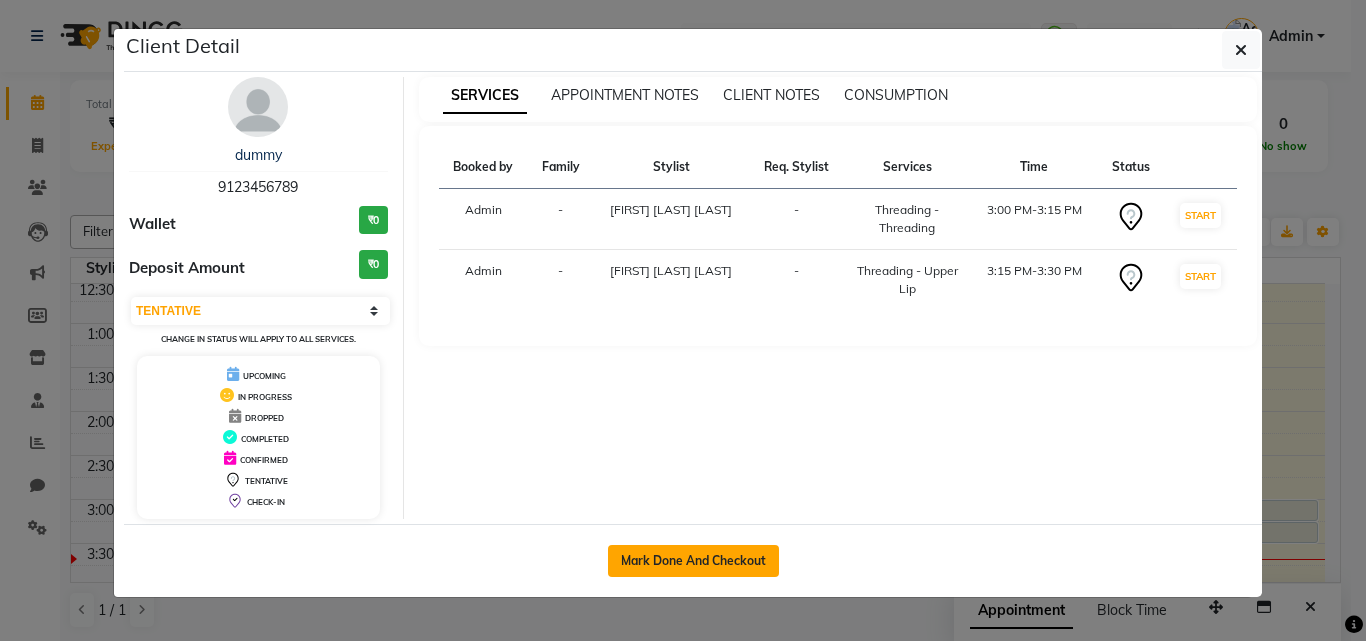 click on "Mark Done And Checkout" 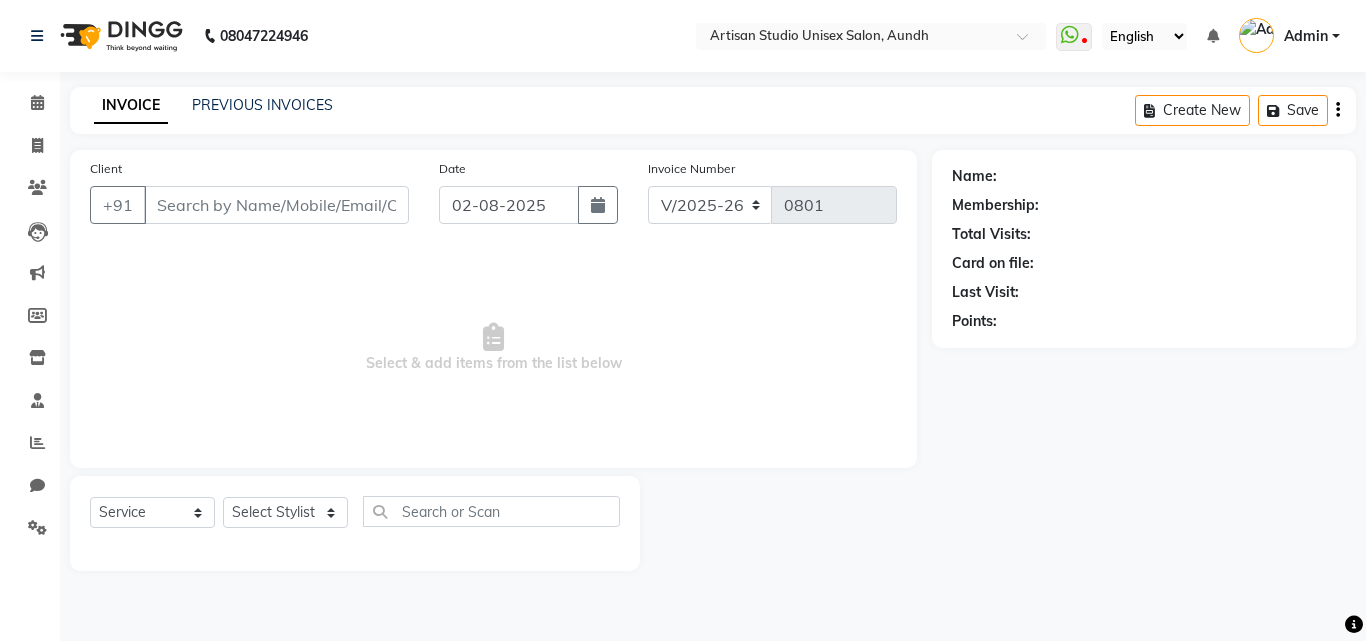 type on "9123456789" 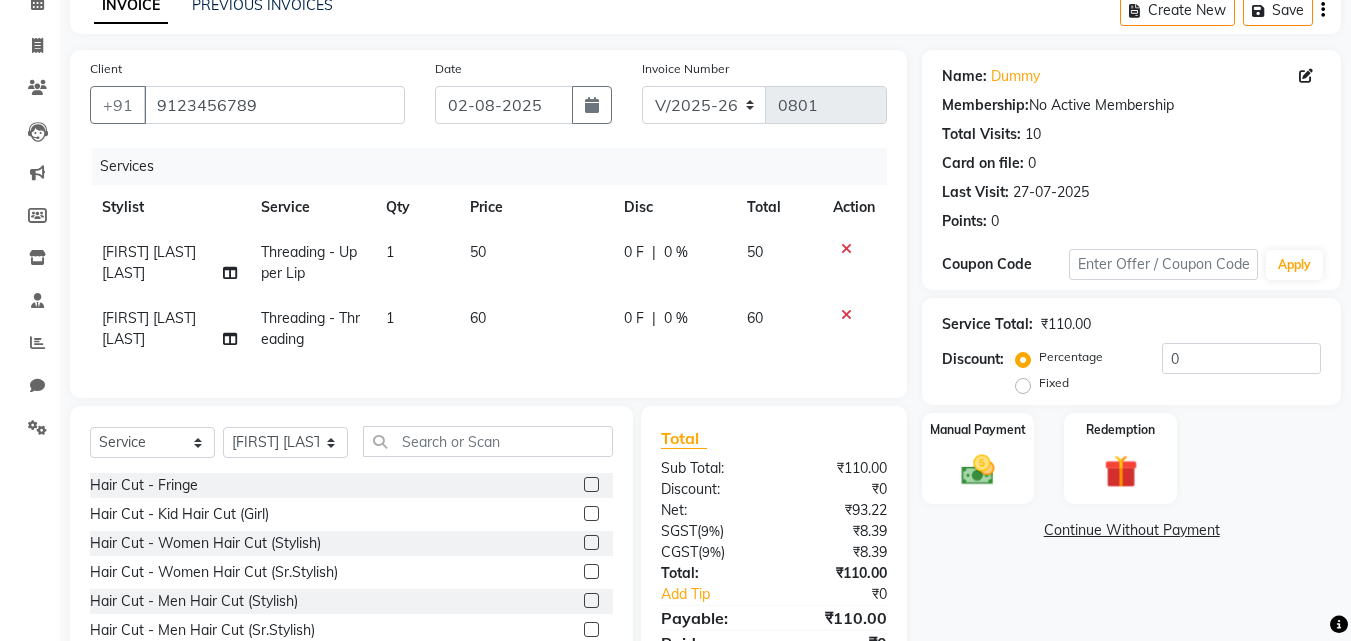 scroll, scrollTop: 200, scrollLeft: 0, axis: vertical 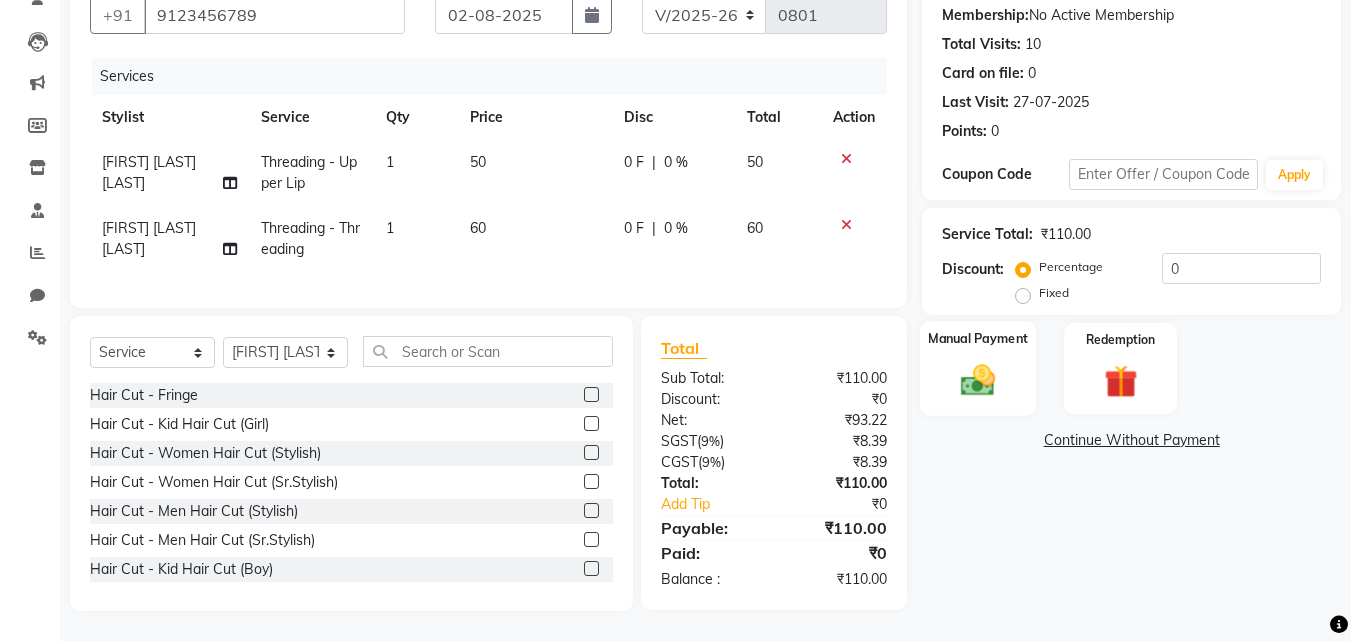 click 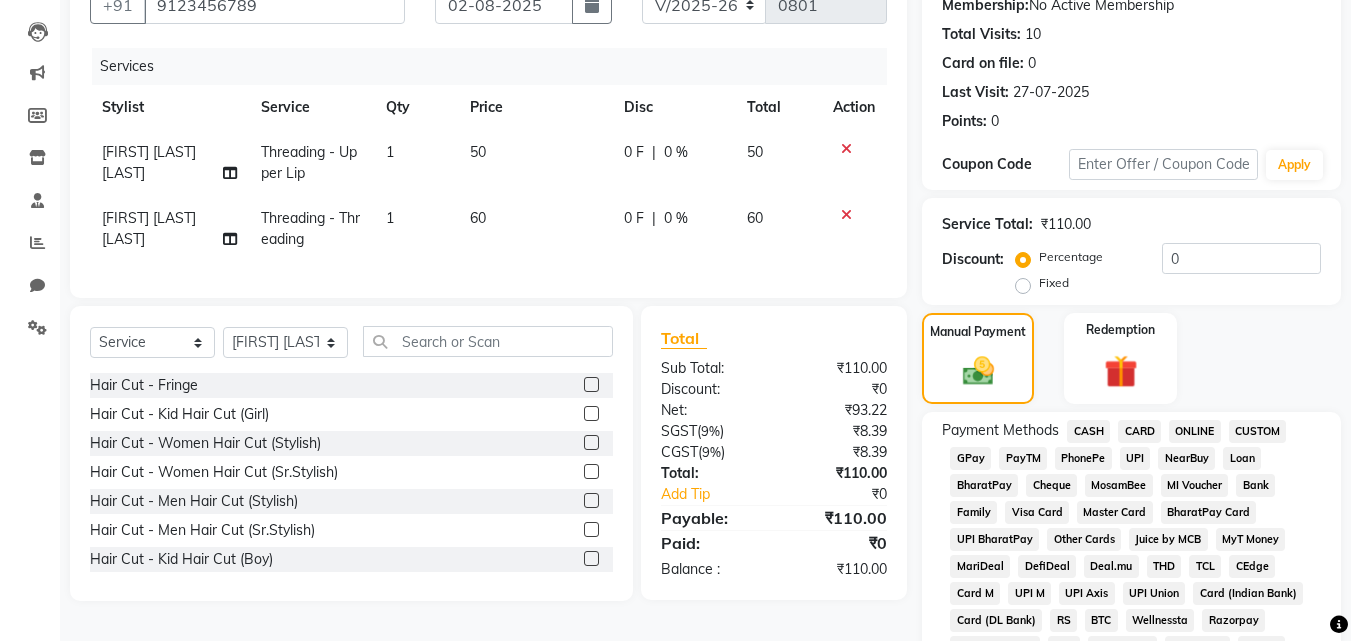 click on "ONLINE" 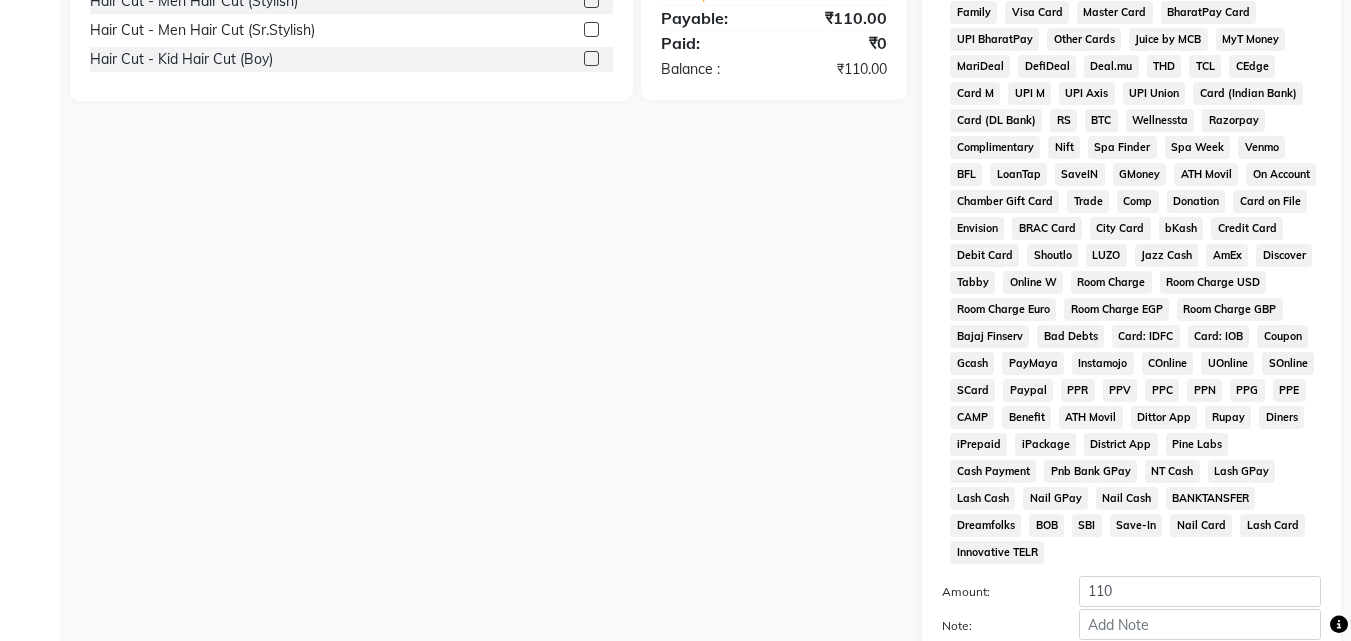 scroll, scrollTop: 861, scrollLeft: 0, axis: vertical 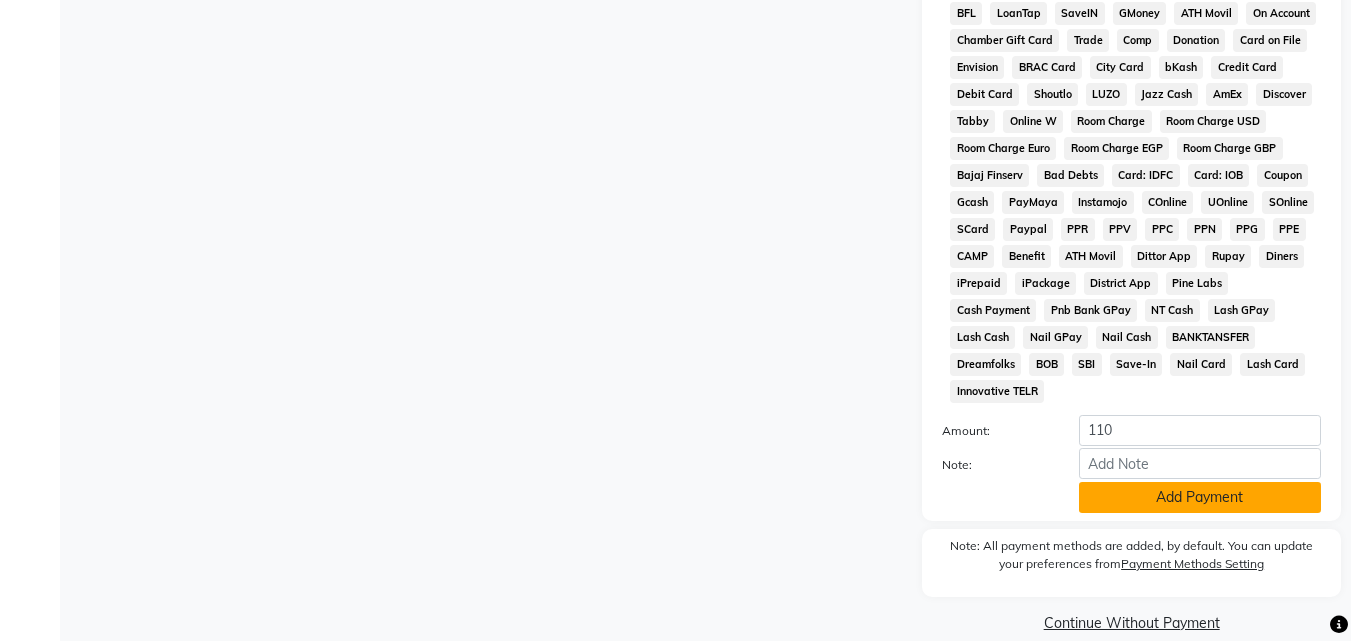 click on "Add Payment" 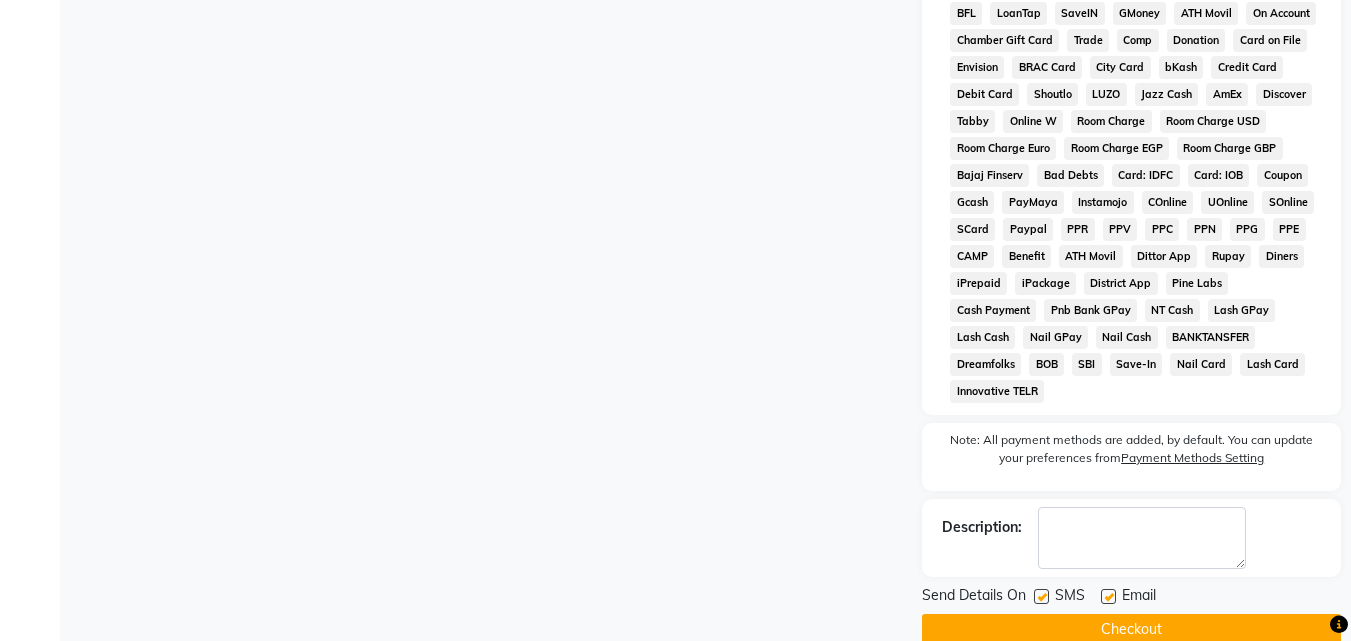 scroll, scrollTop: 868, scrollLeft: 0, axis: vertical 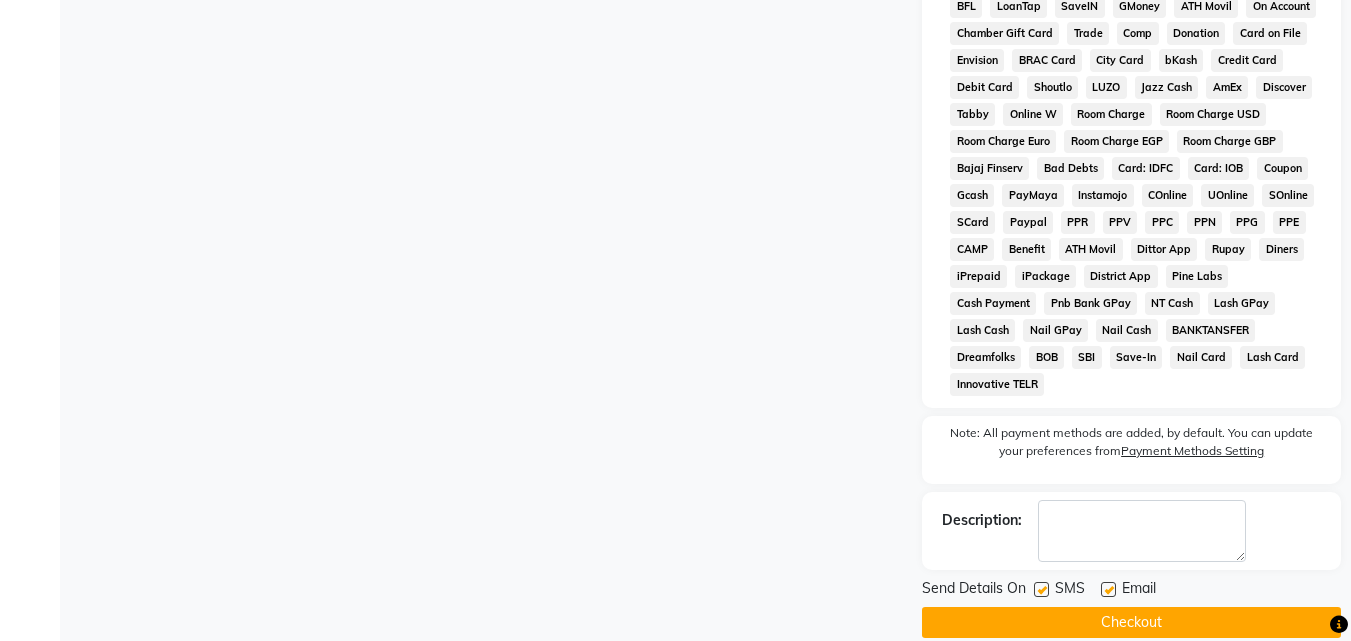 click 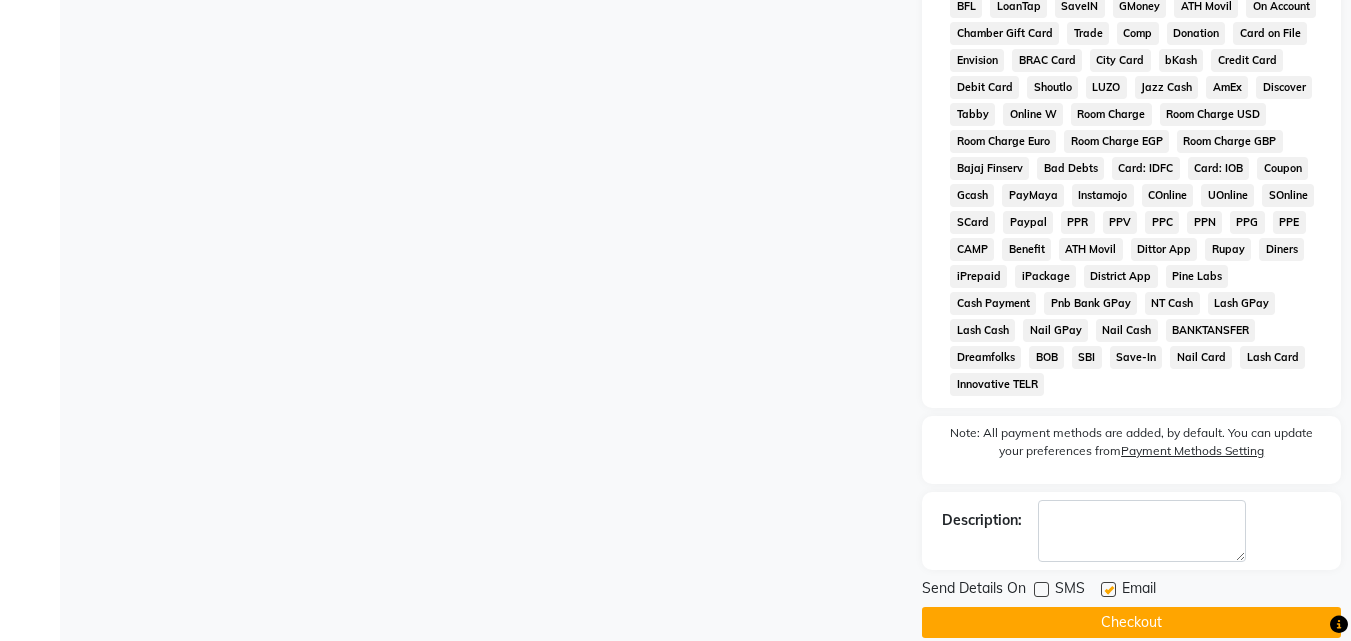 click 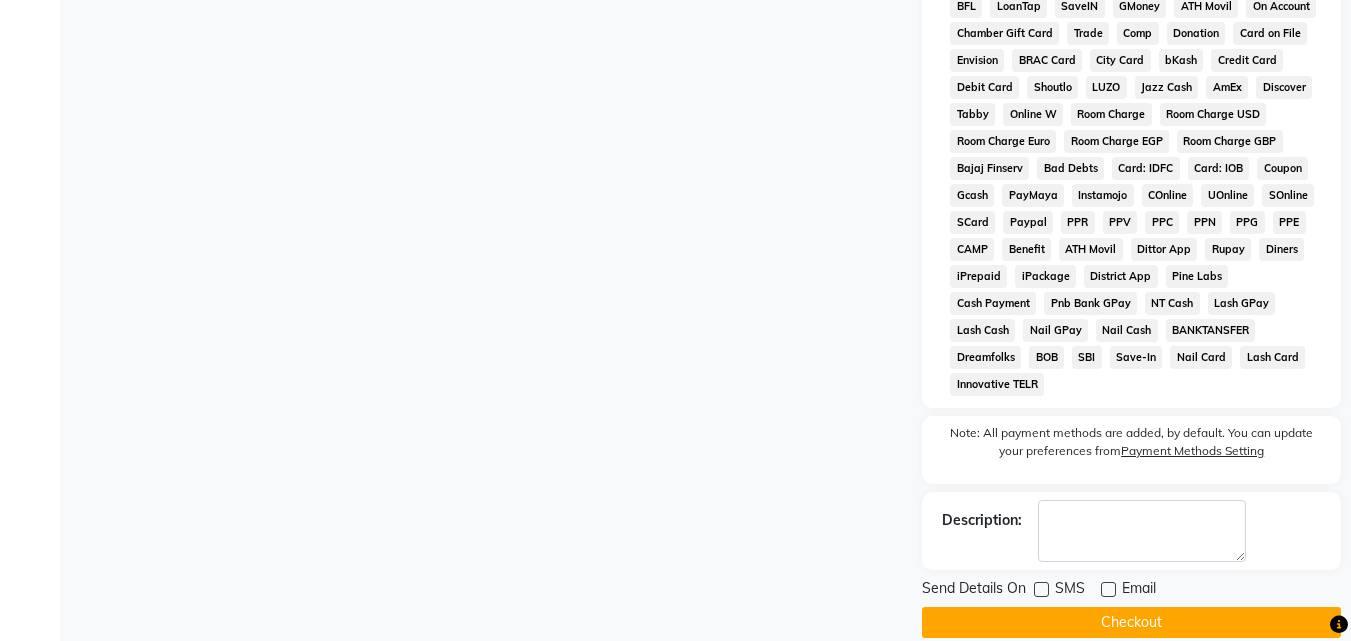 click on "Checkout" 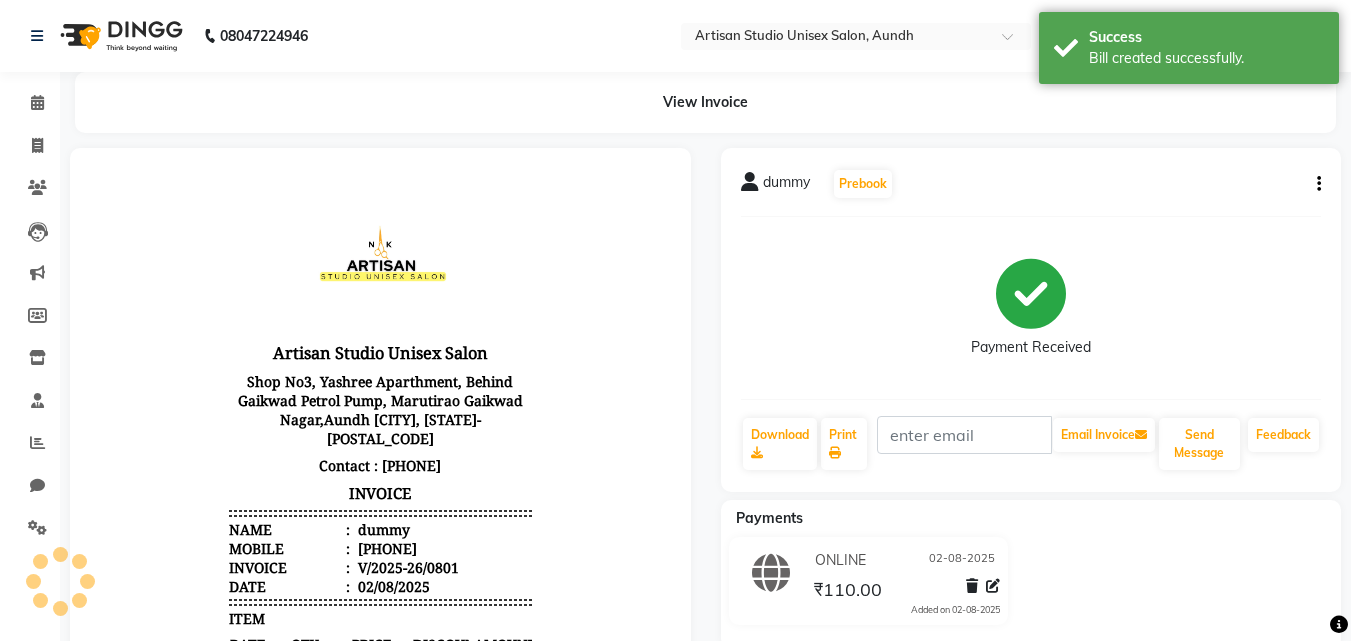 scroll, scrollTop: 0, scrollLeft: 0, axis: both 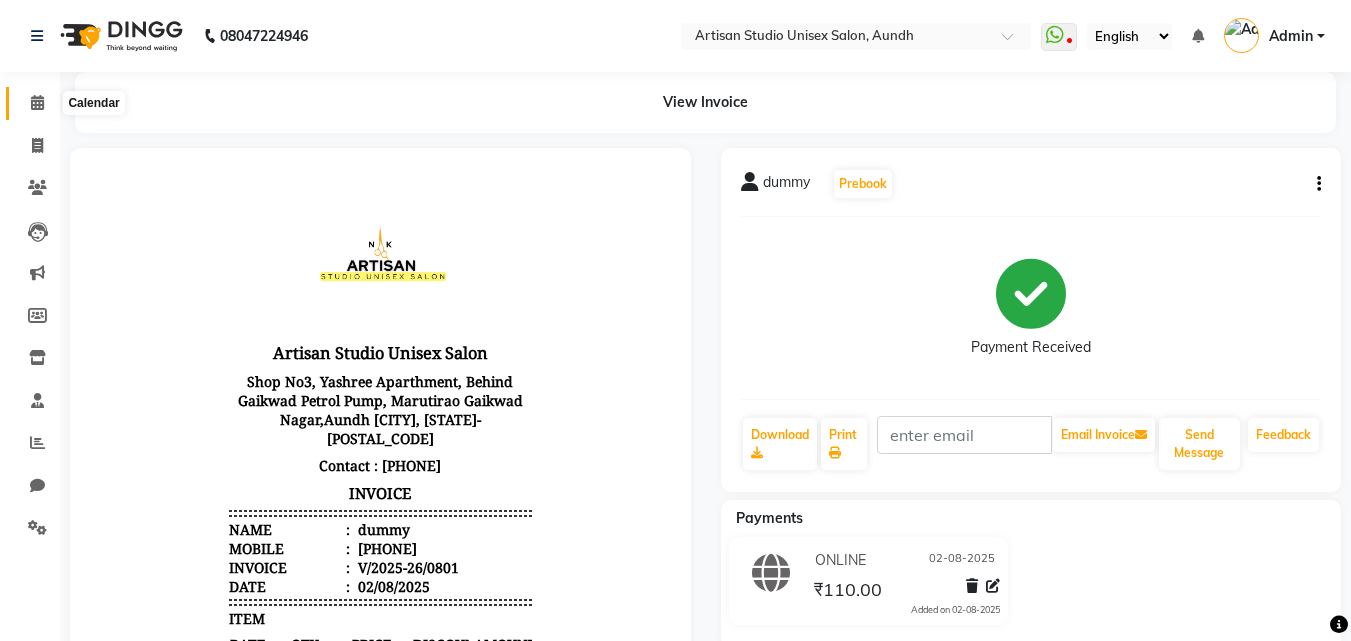 click 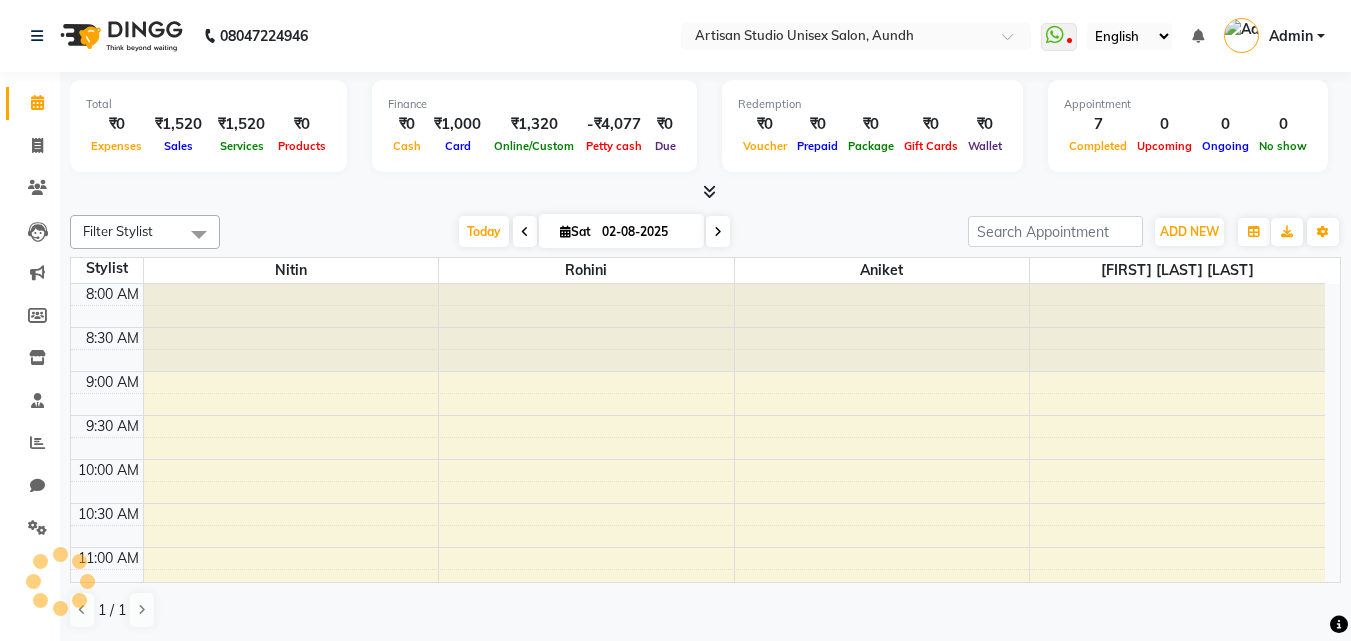 scroll, scrollTop: 0, scrollLeft: 0, axis: both 